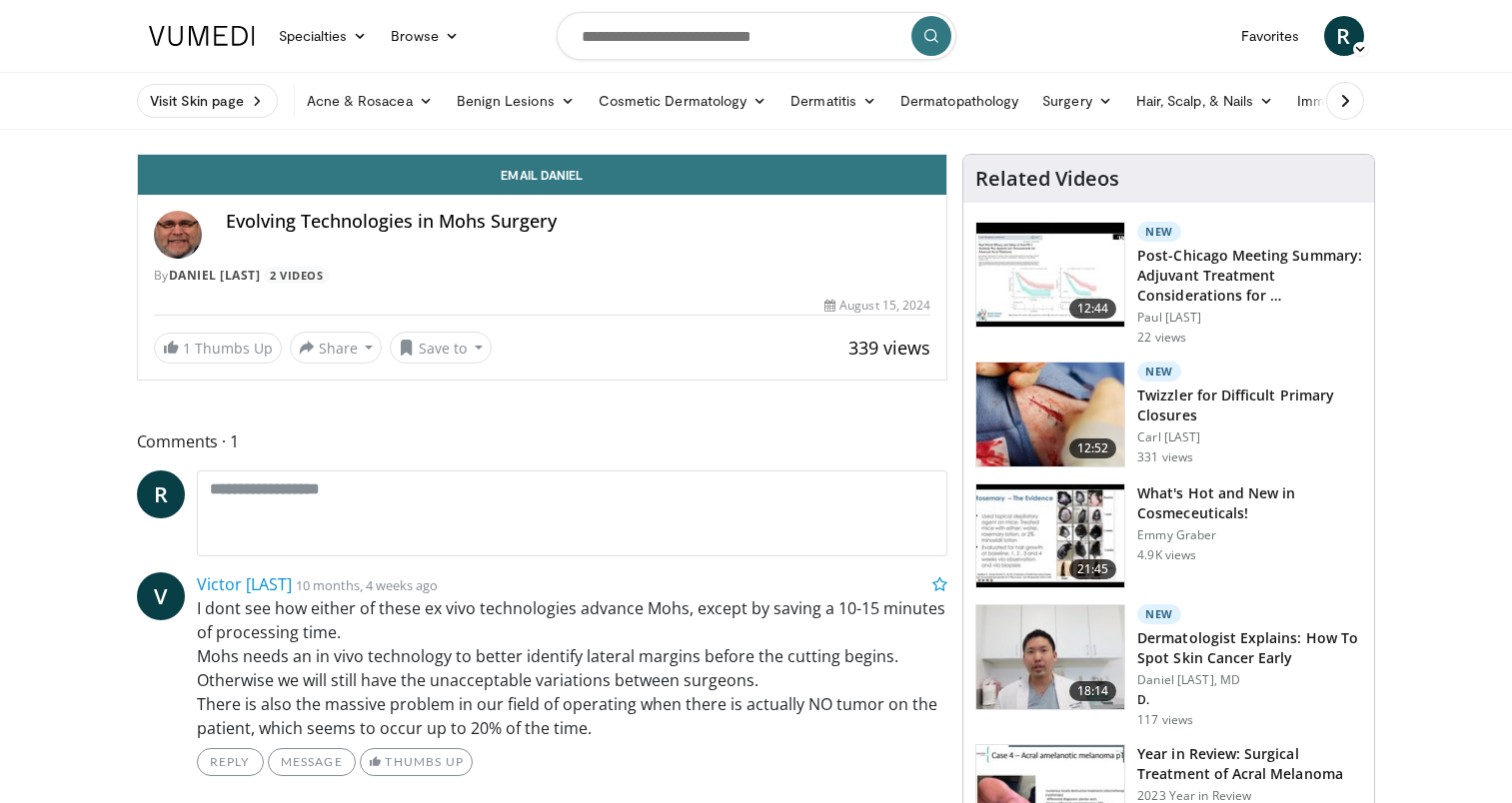 scroll, scrollTop: 0, scrollLeft: 0, axis: both 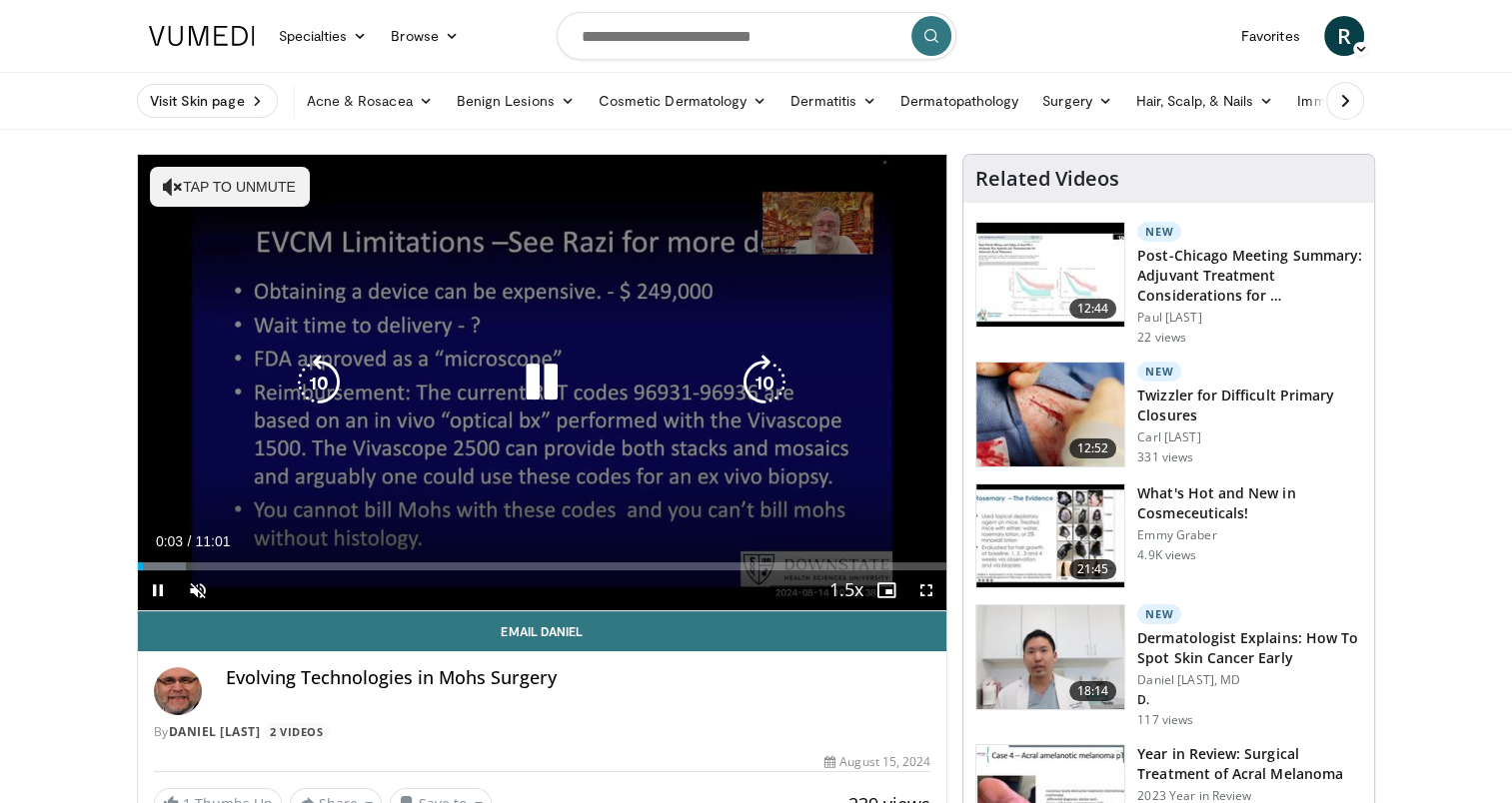 click on "Tap to unmute" at bounding box center (230, 187) 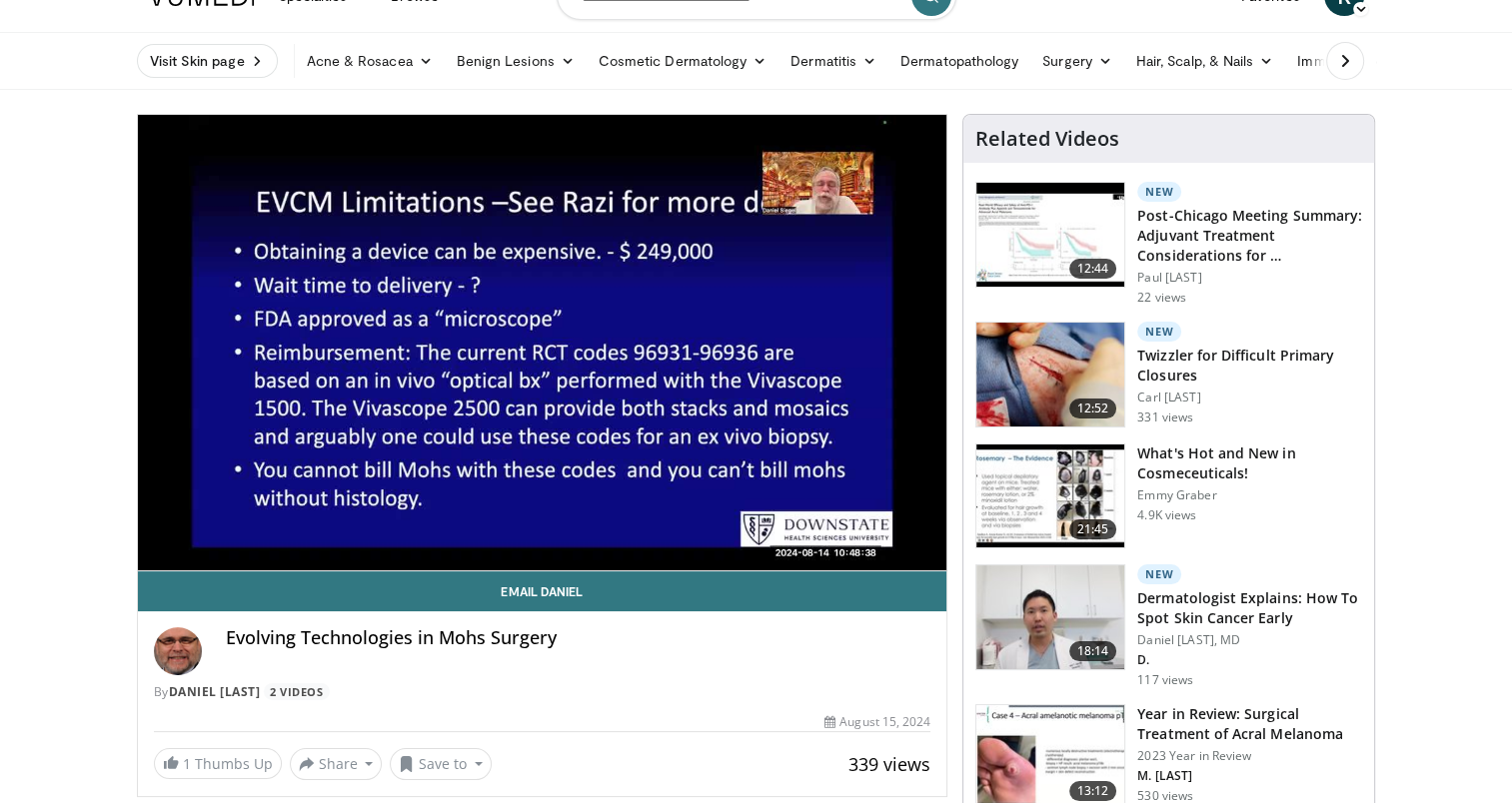 scroll, scrollTop: 35, scrollLeft: 0, axis: vertical 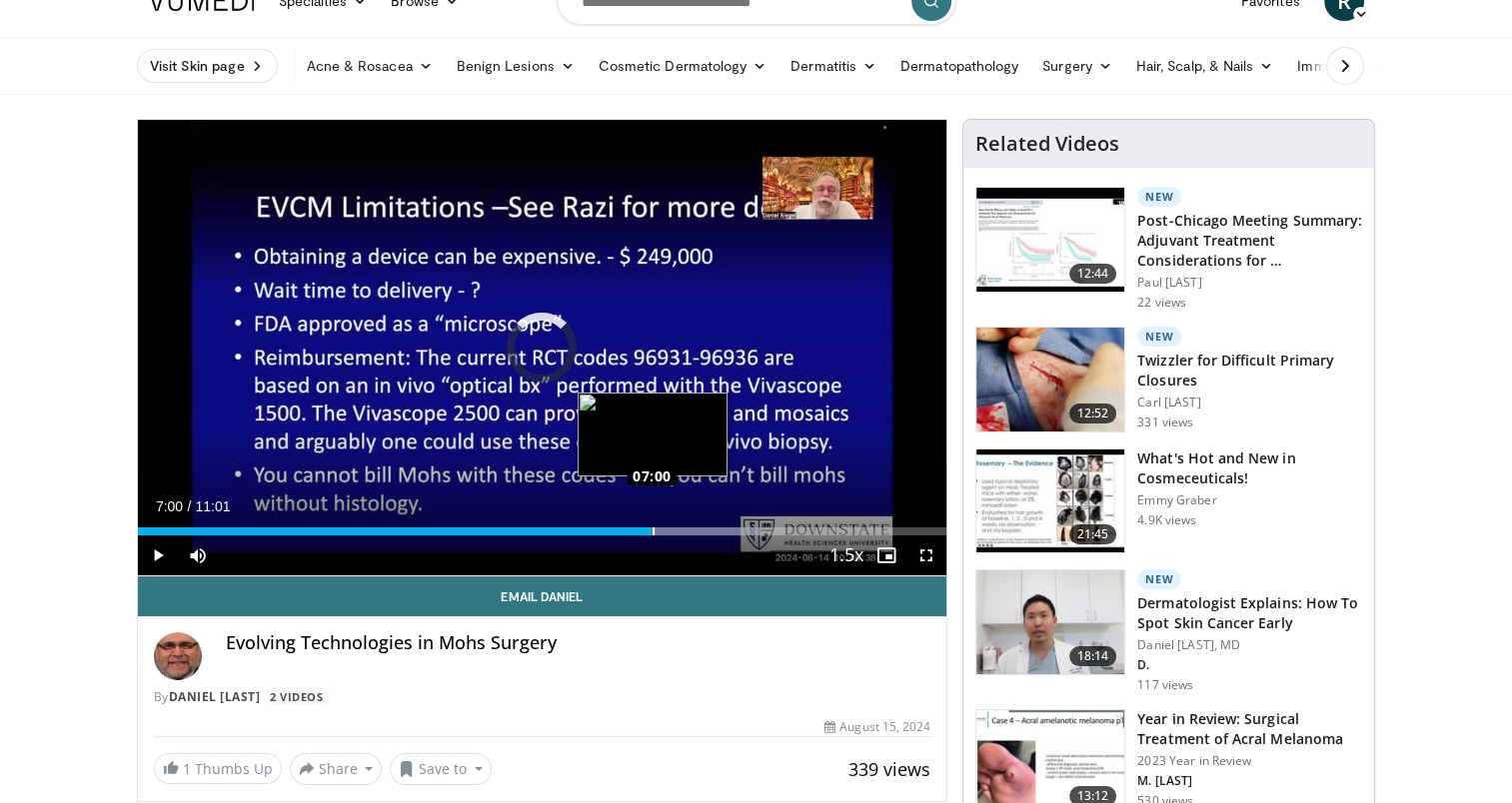 click on "Loaded :  77.14% 07:00 07:00" at bounding box center [543, 531] 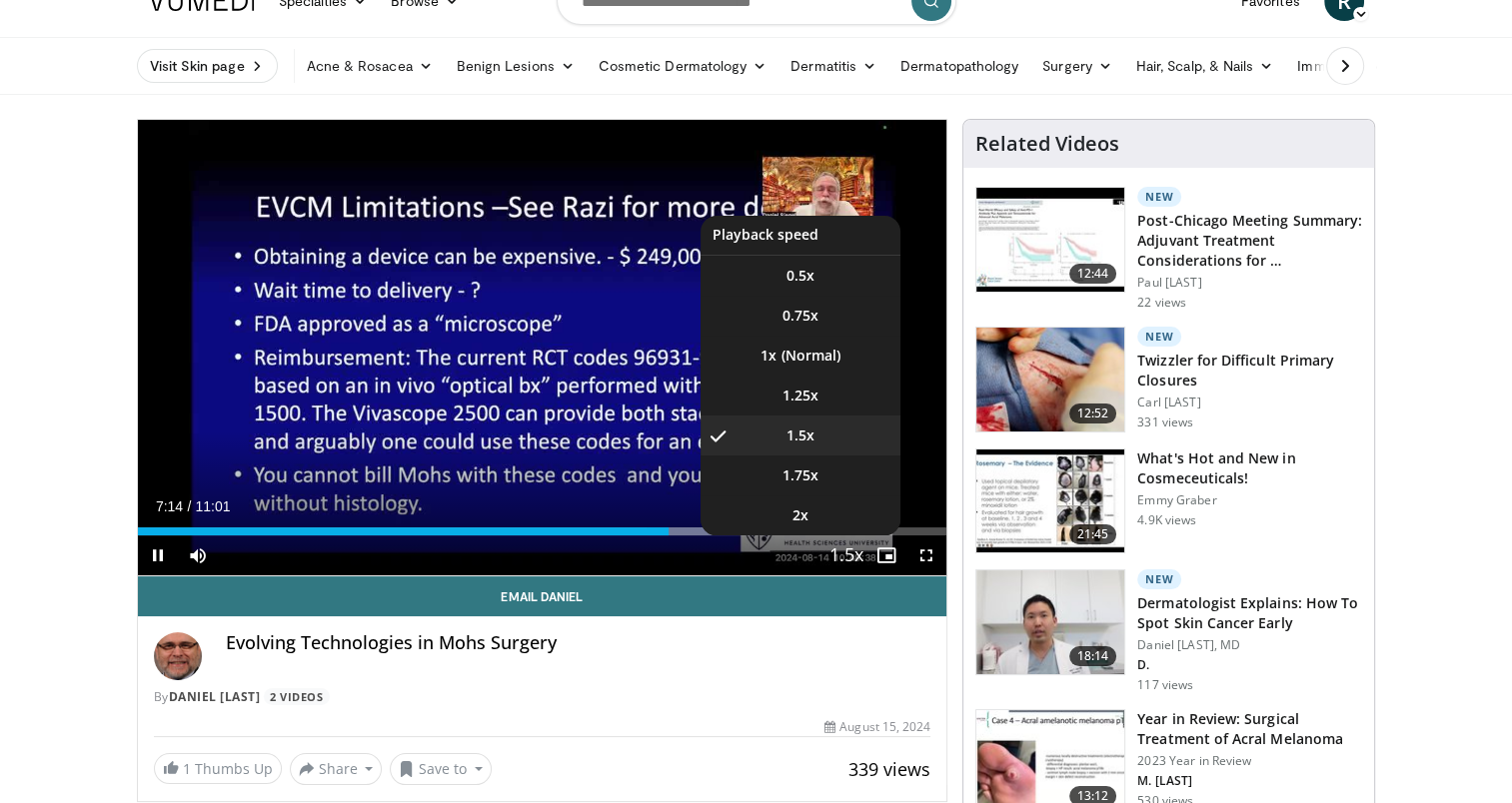 click on "10 seconds
Tap to unmute" at bounding box center (543, 348) 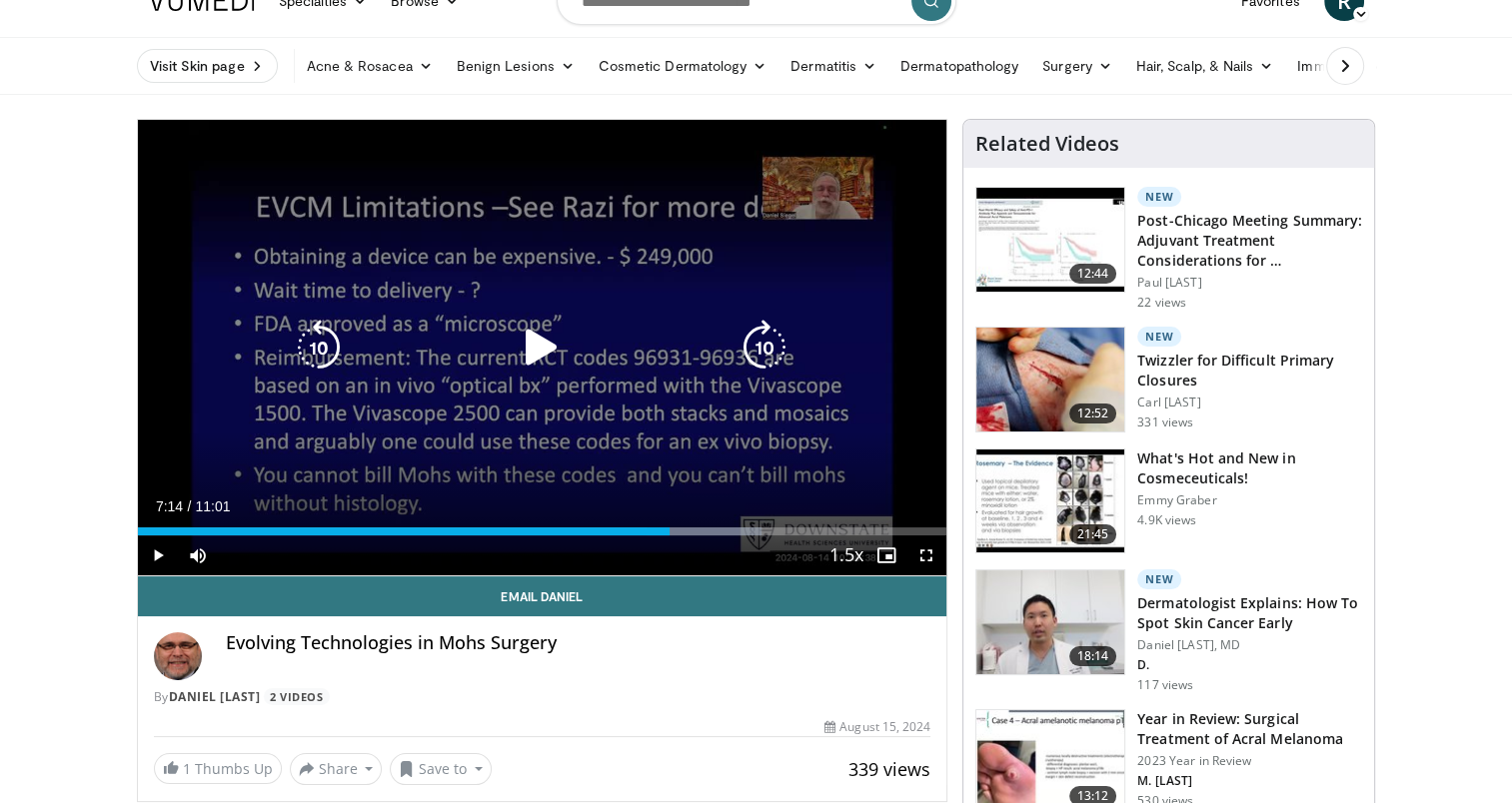 click at bounding box center (542, 348) 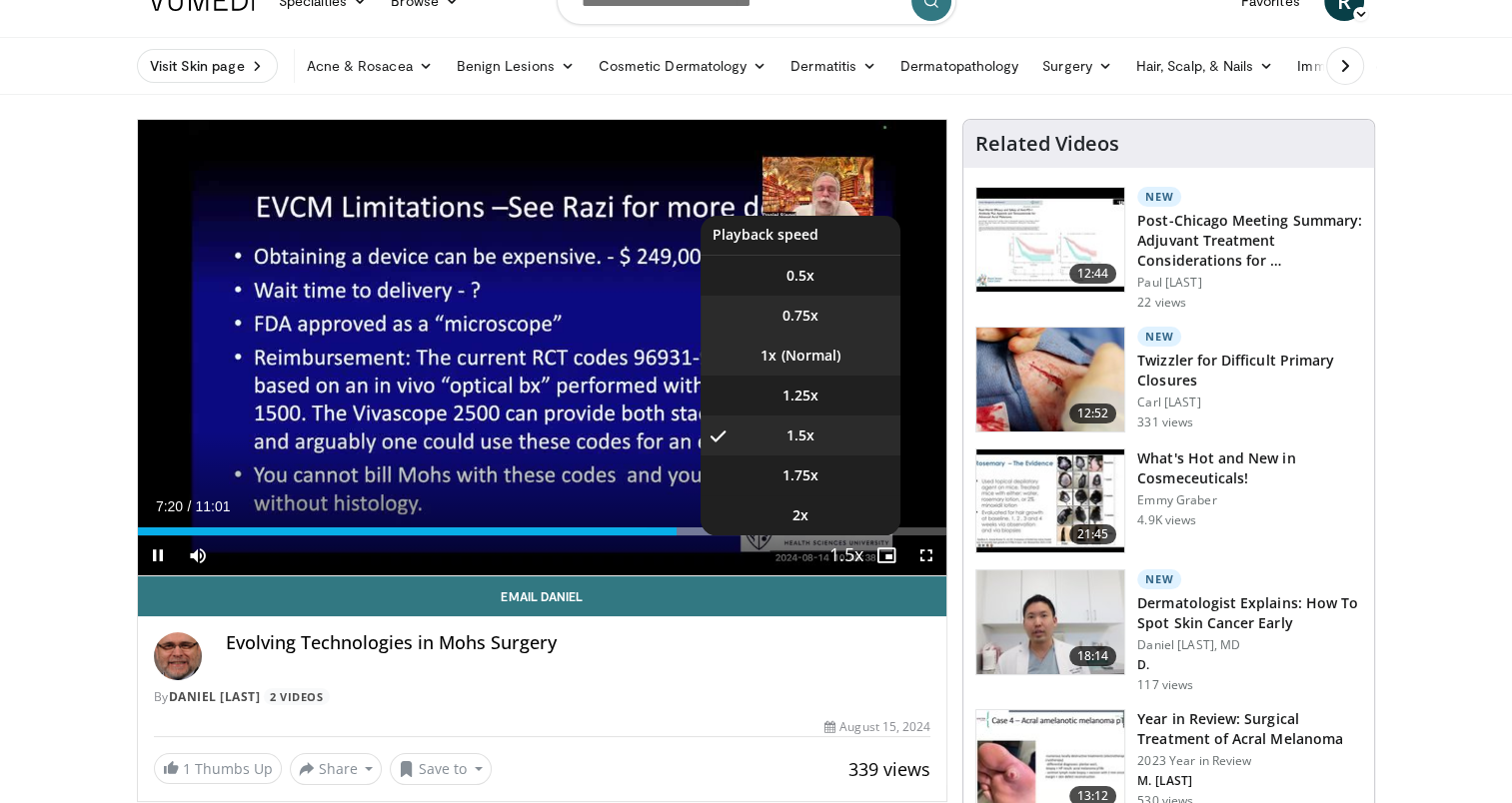 click on "0.5x 0.75x 1x 1.25x 1.5x , selected 1.75x 2x" at bounding box center (800, 376) 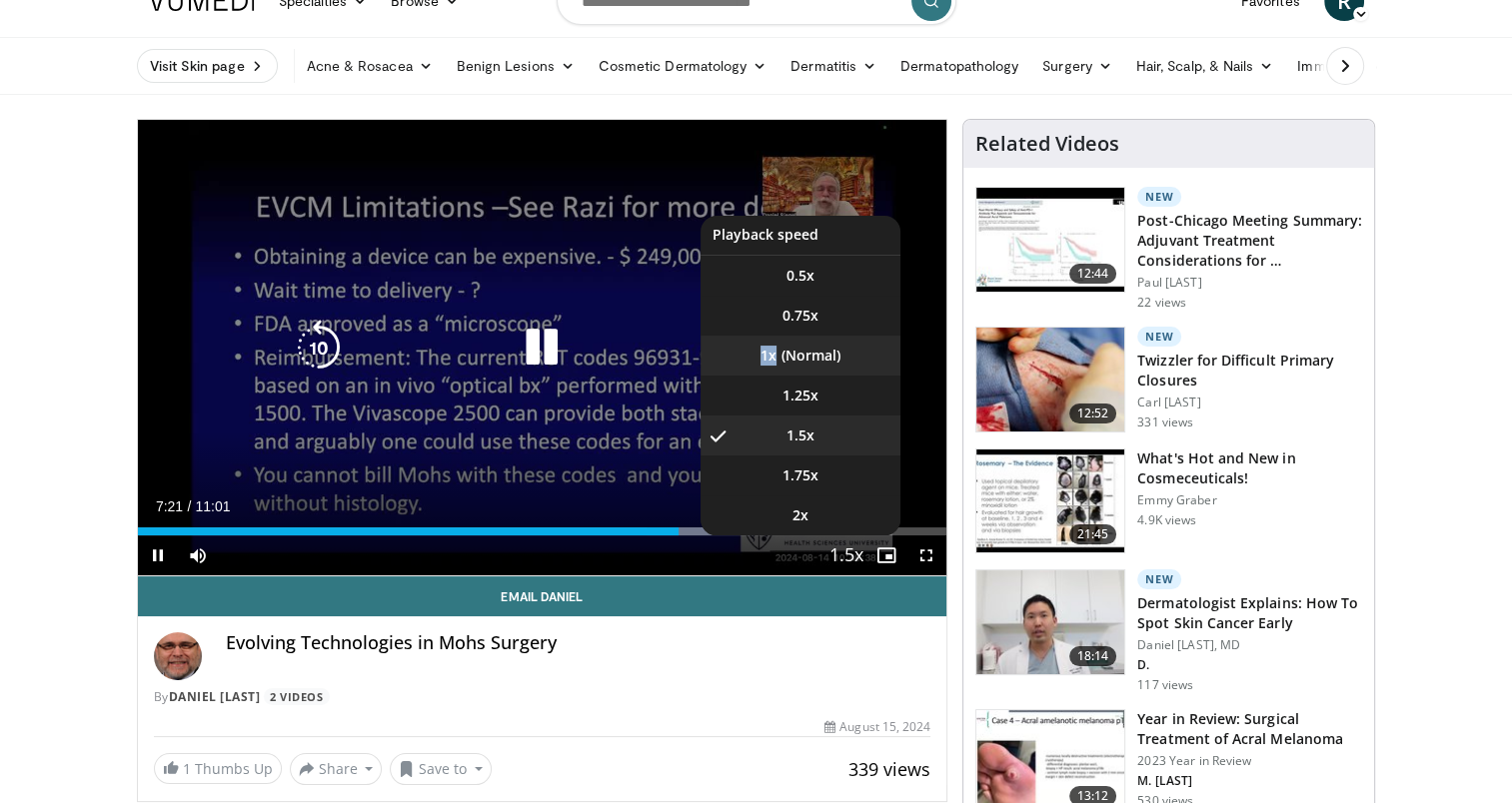 drag, startPoint x: 831, startPoint y: 332, endPoint x: 826, endPoint y: 348, distance: 16.763055 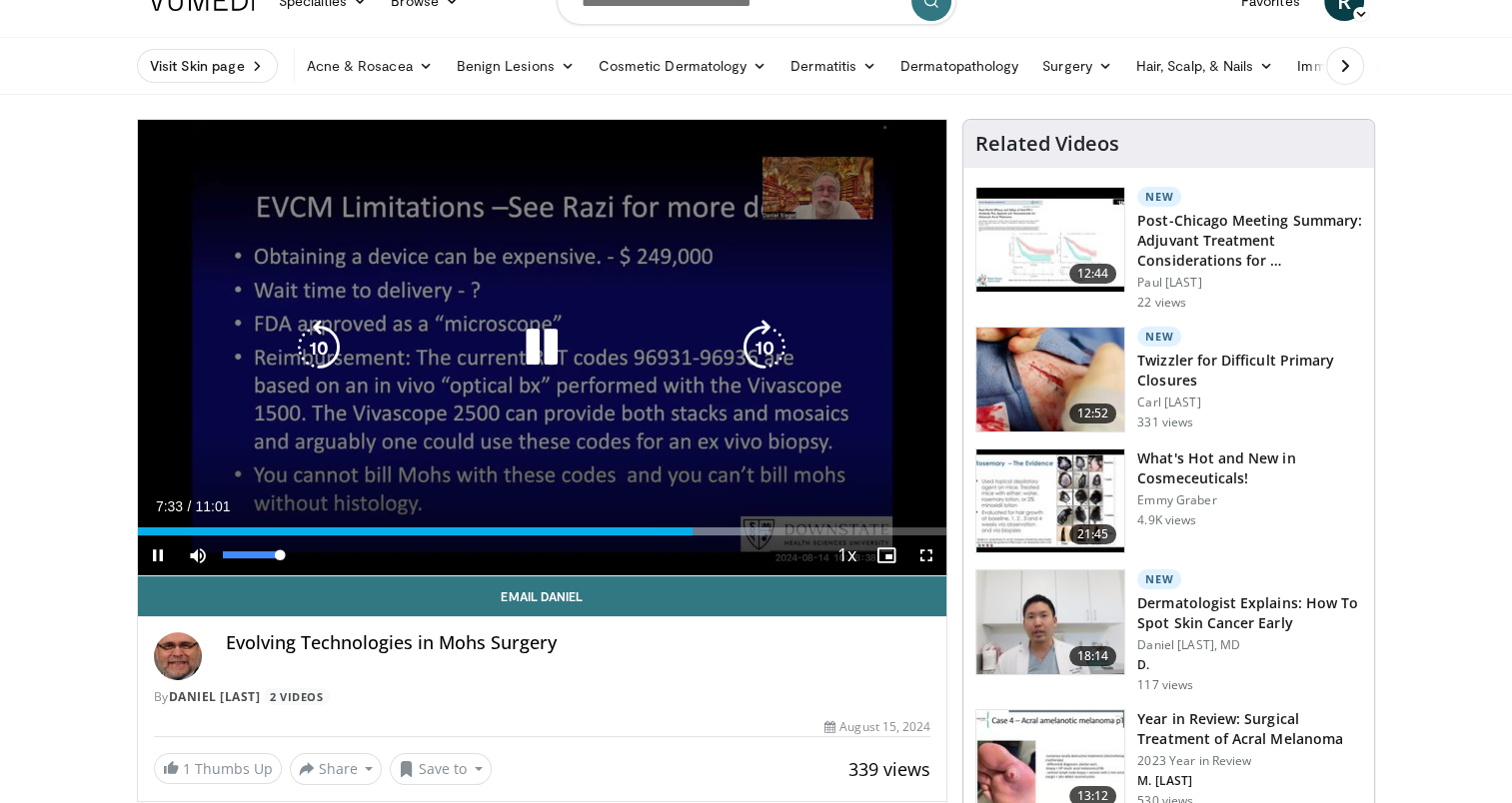 drag, startPoint x: 280, startPoint y: 556, endPoint x: 406, endPoint y: 539, distance: 127.141653 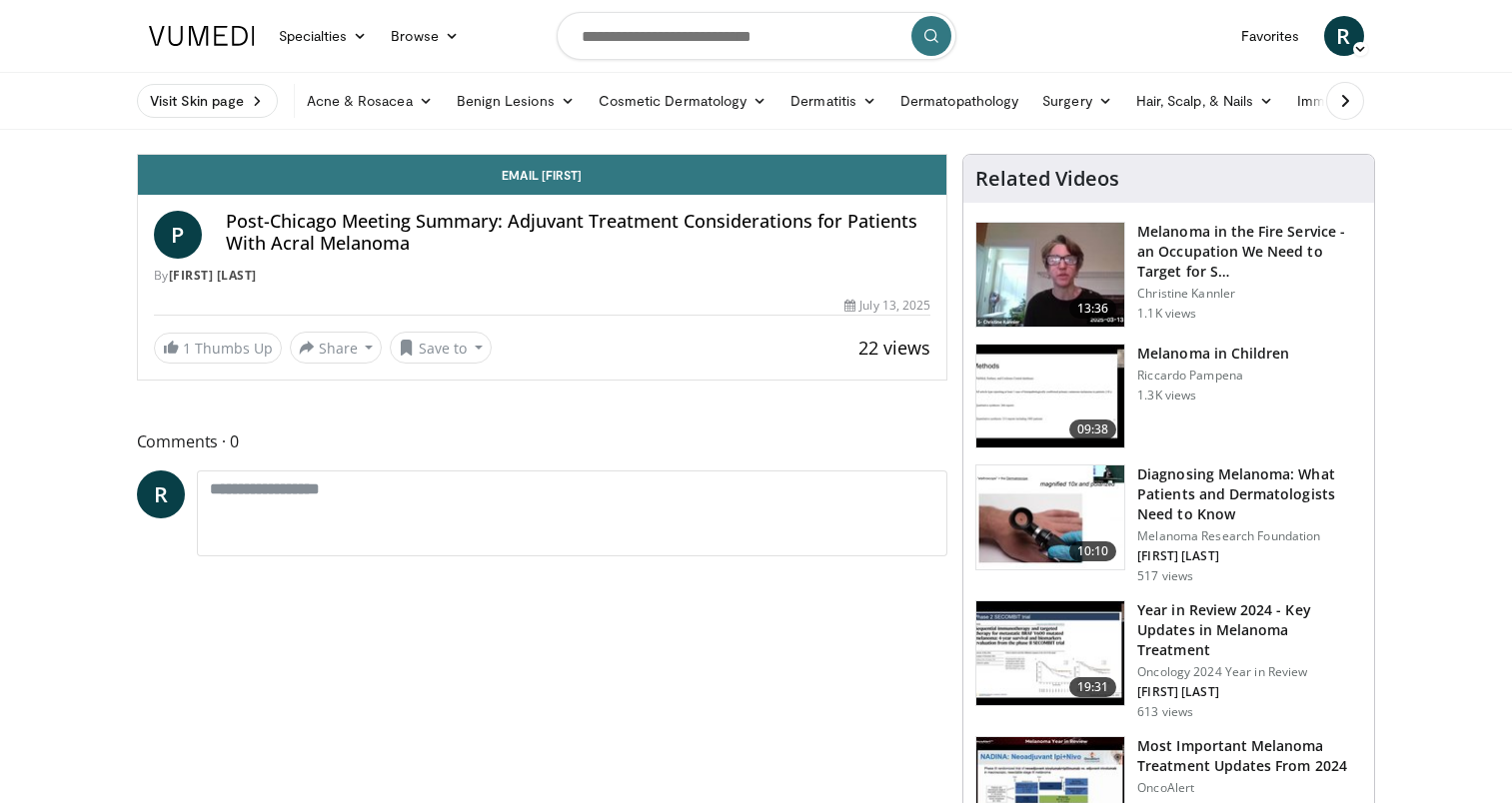scroll, scrollTop: 0, scrollLeft: 0, axis: both 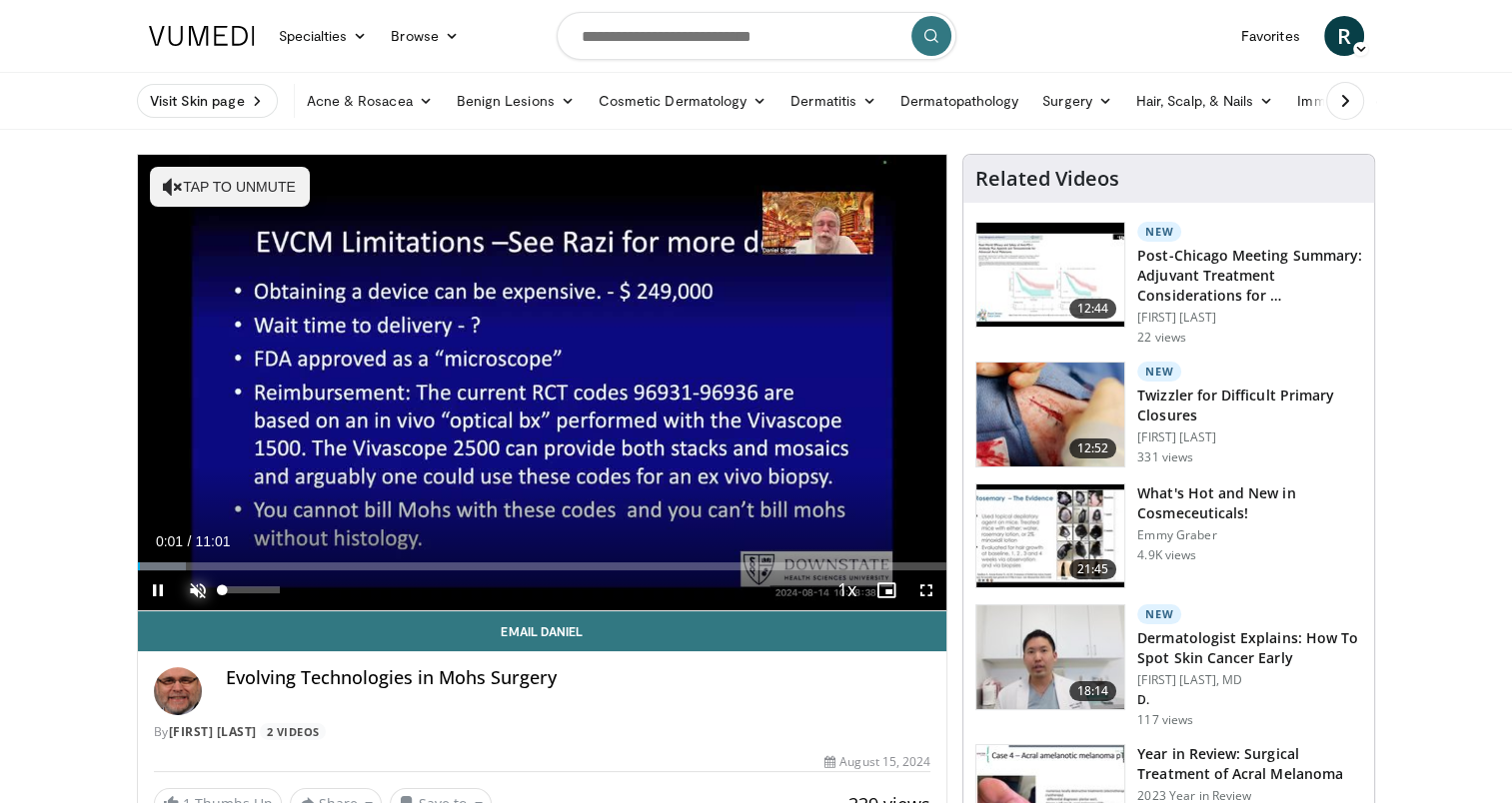 click at bounding box center (198, 590) 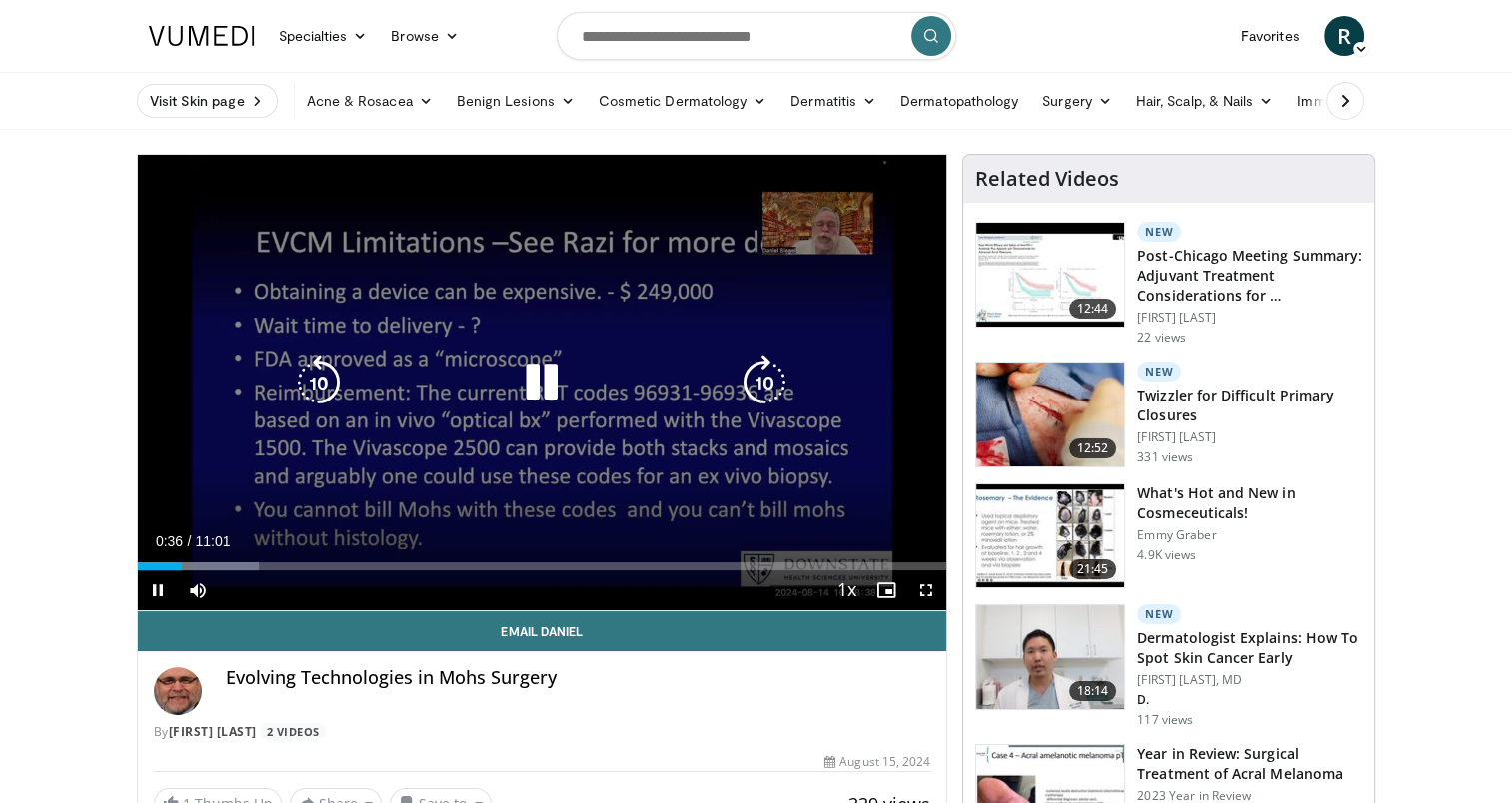 click at bounding box center [542, 383] 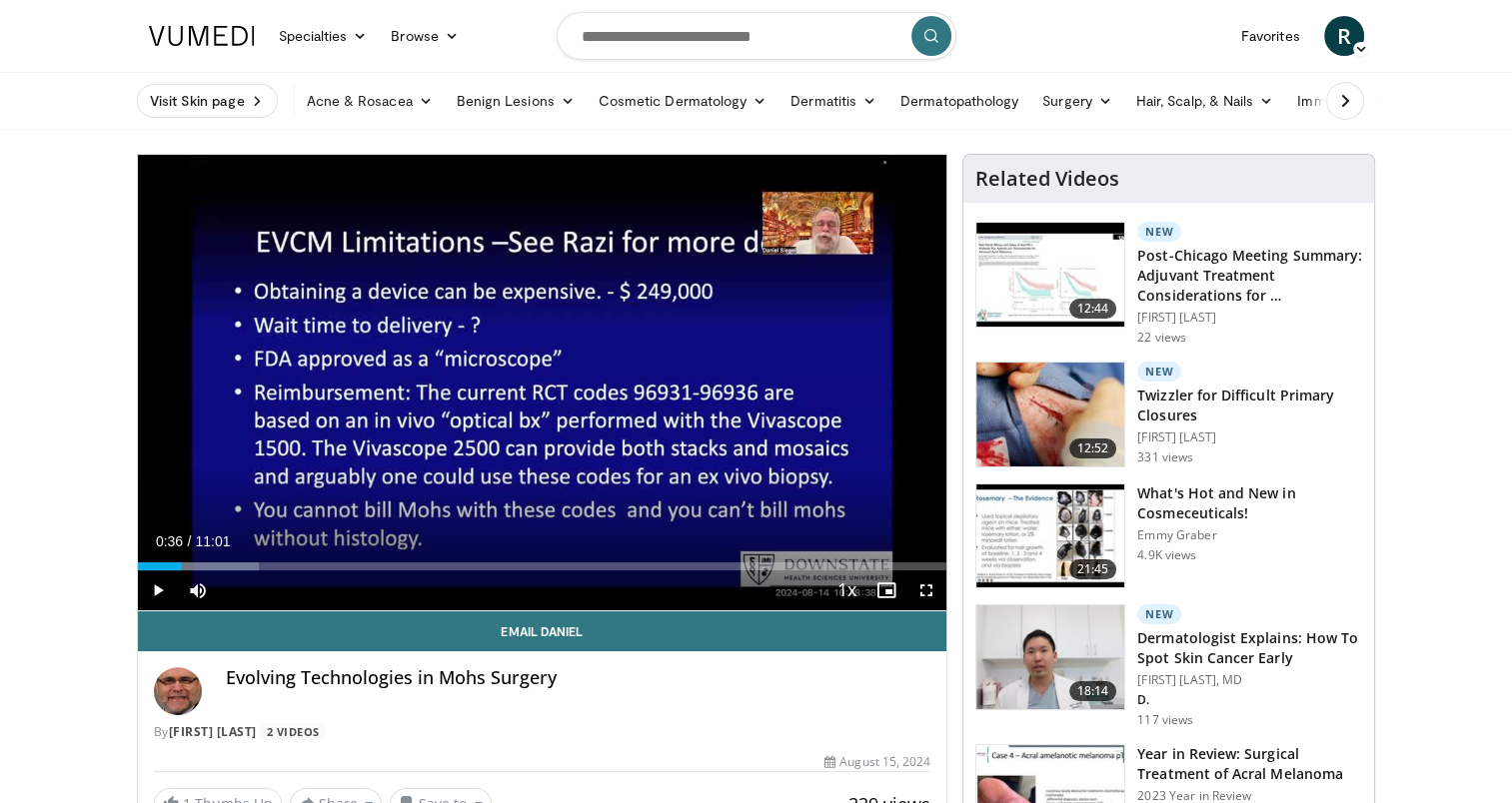 type 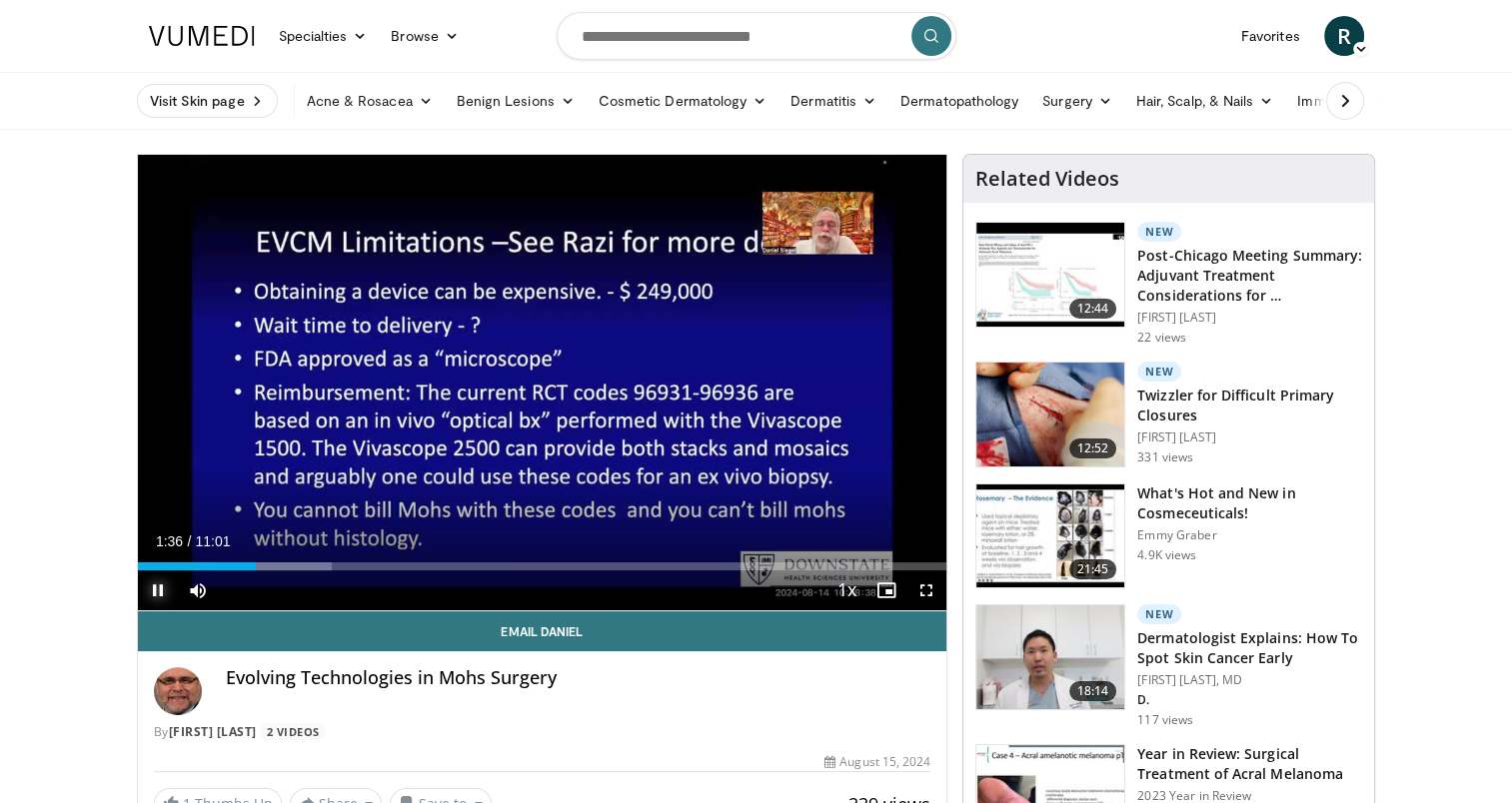 click at bounding box center (158, 590) 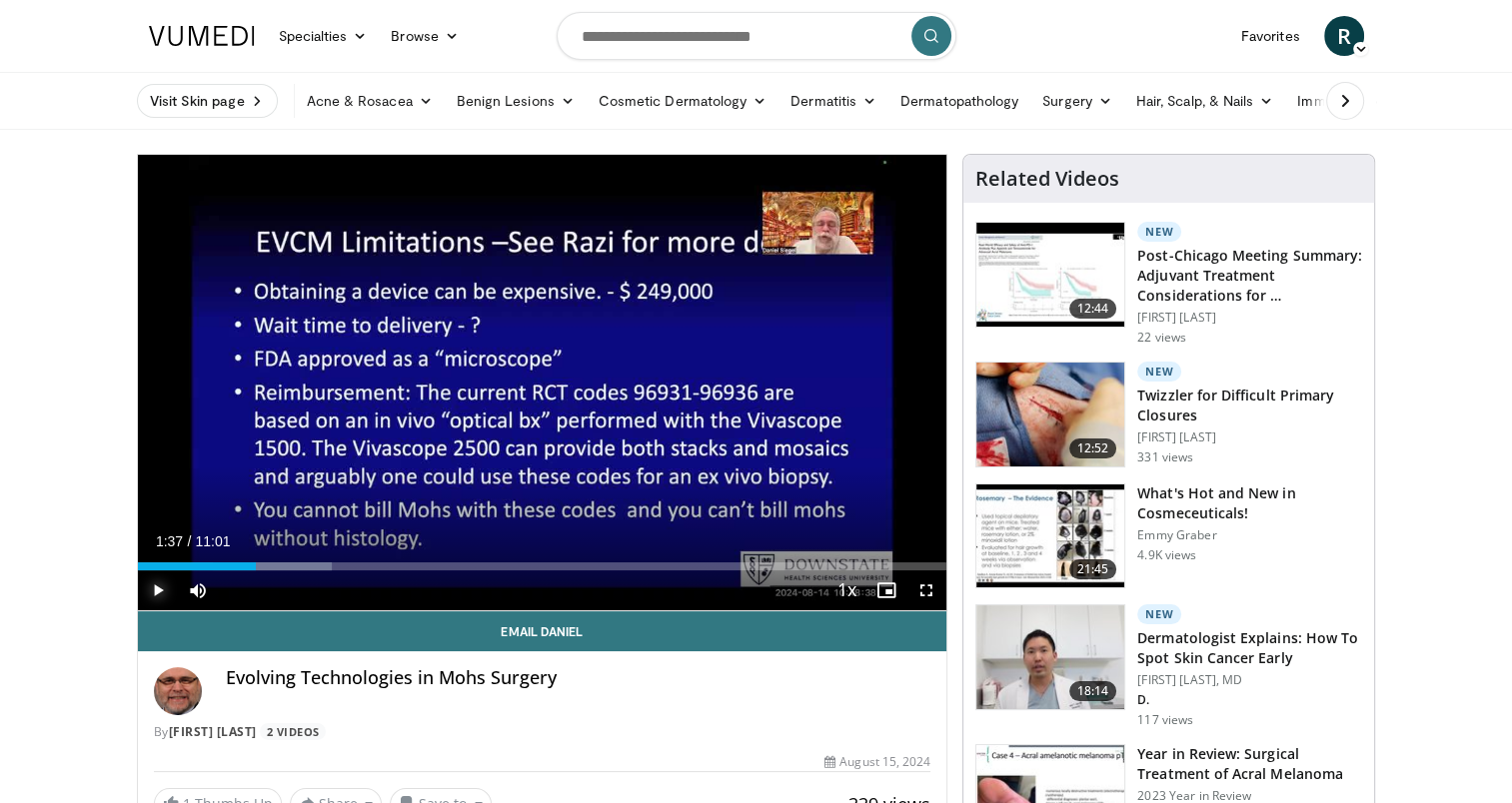 type 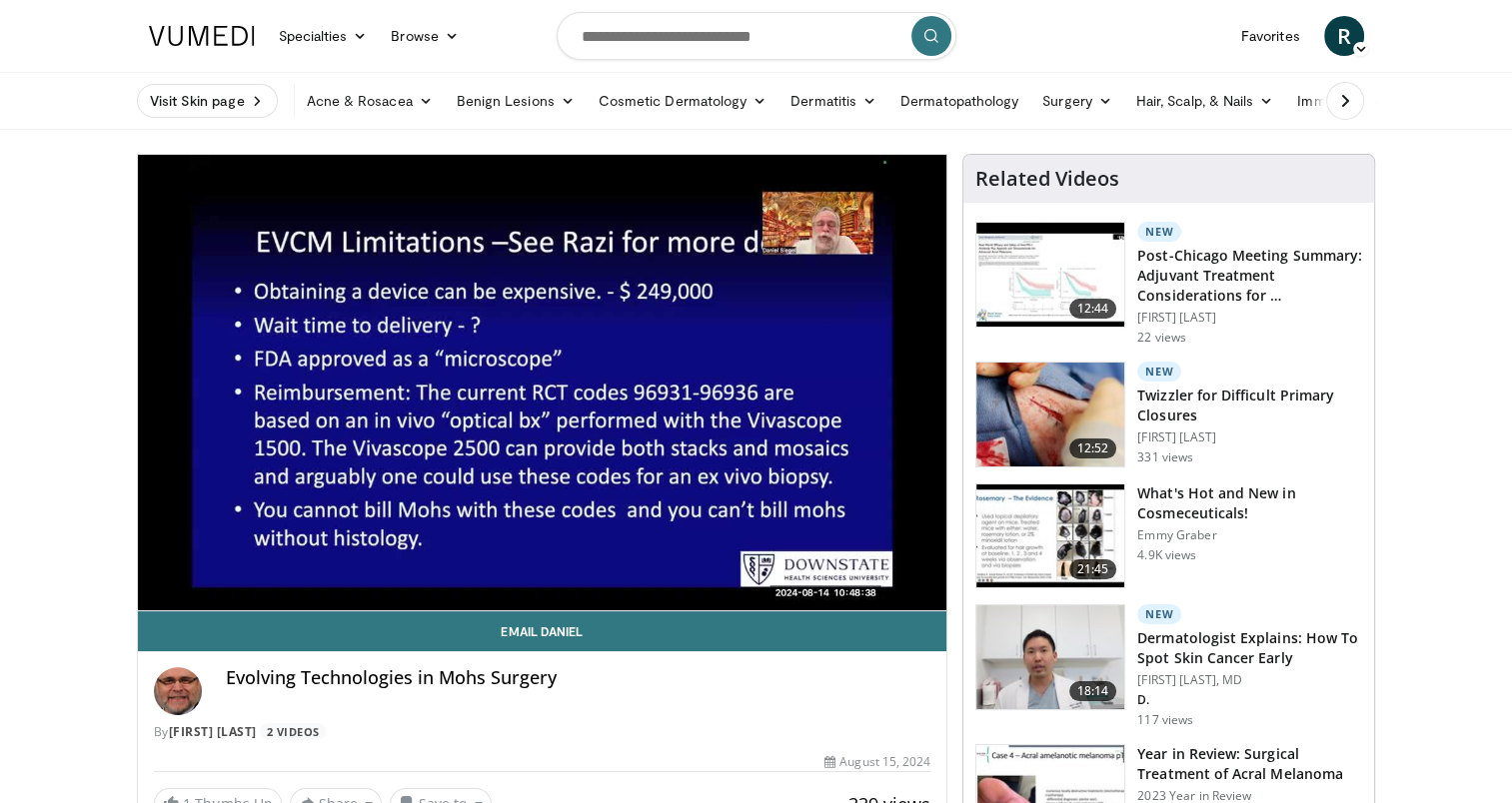 click at bounding box center [1050, 414] 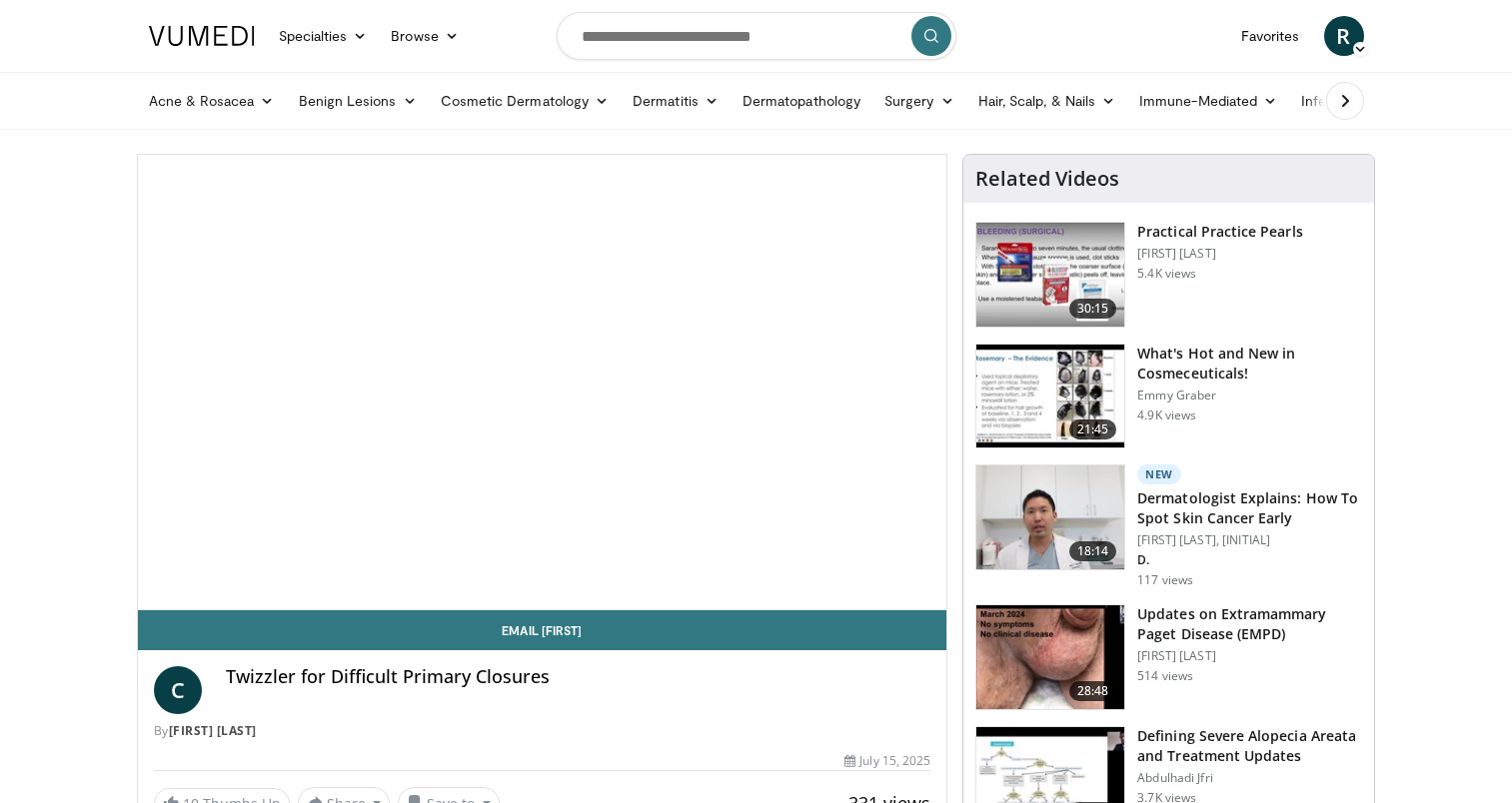 scroll, scrollTop: 0, scrollLeft: 0, axis: both 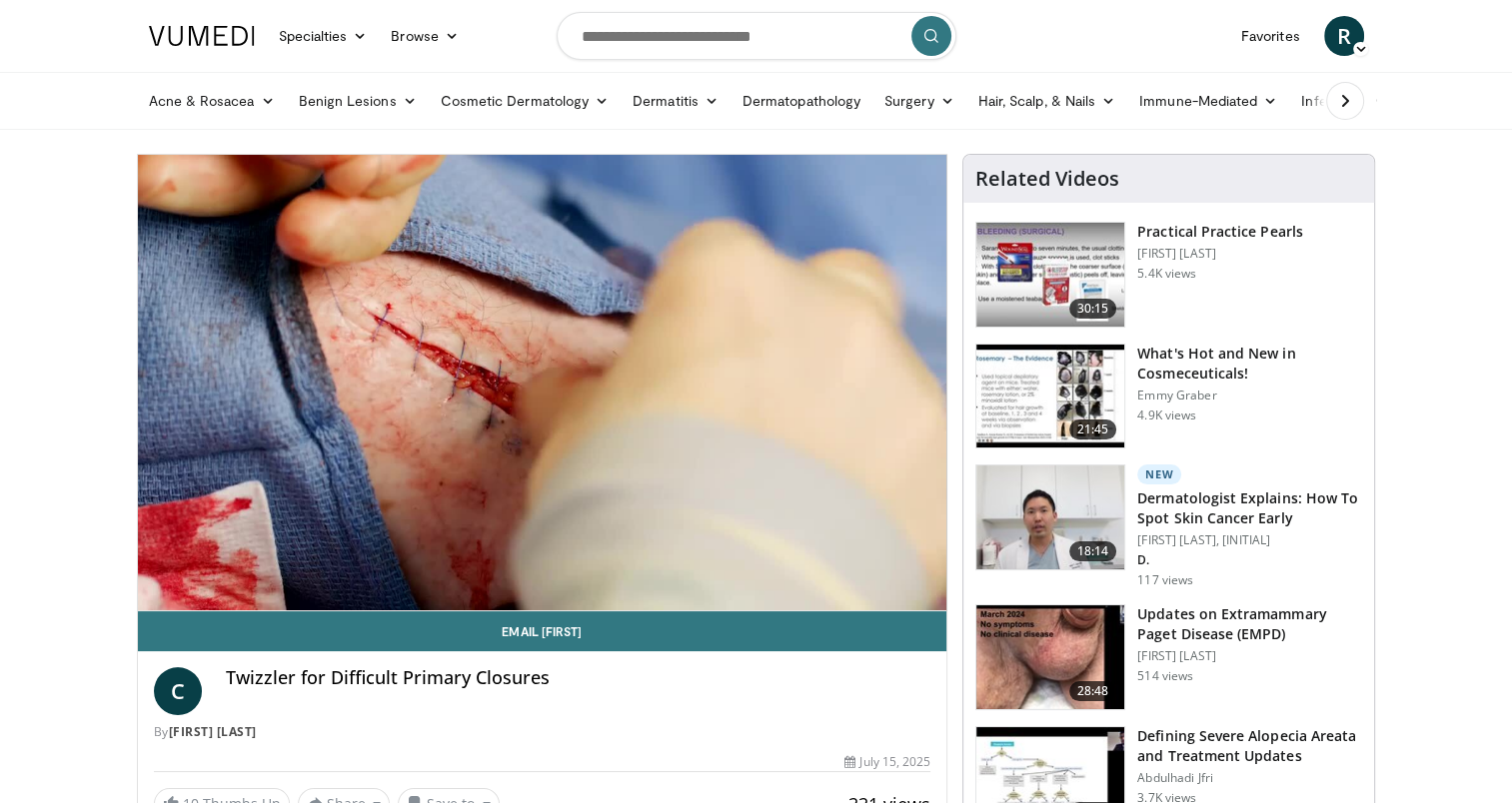 click on "21:45" at bounding box center [1093, 429] 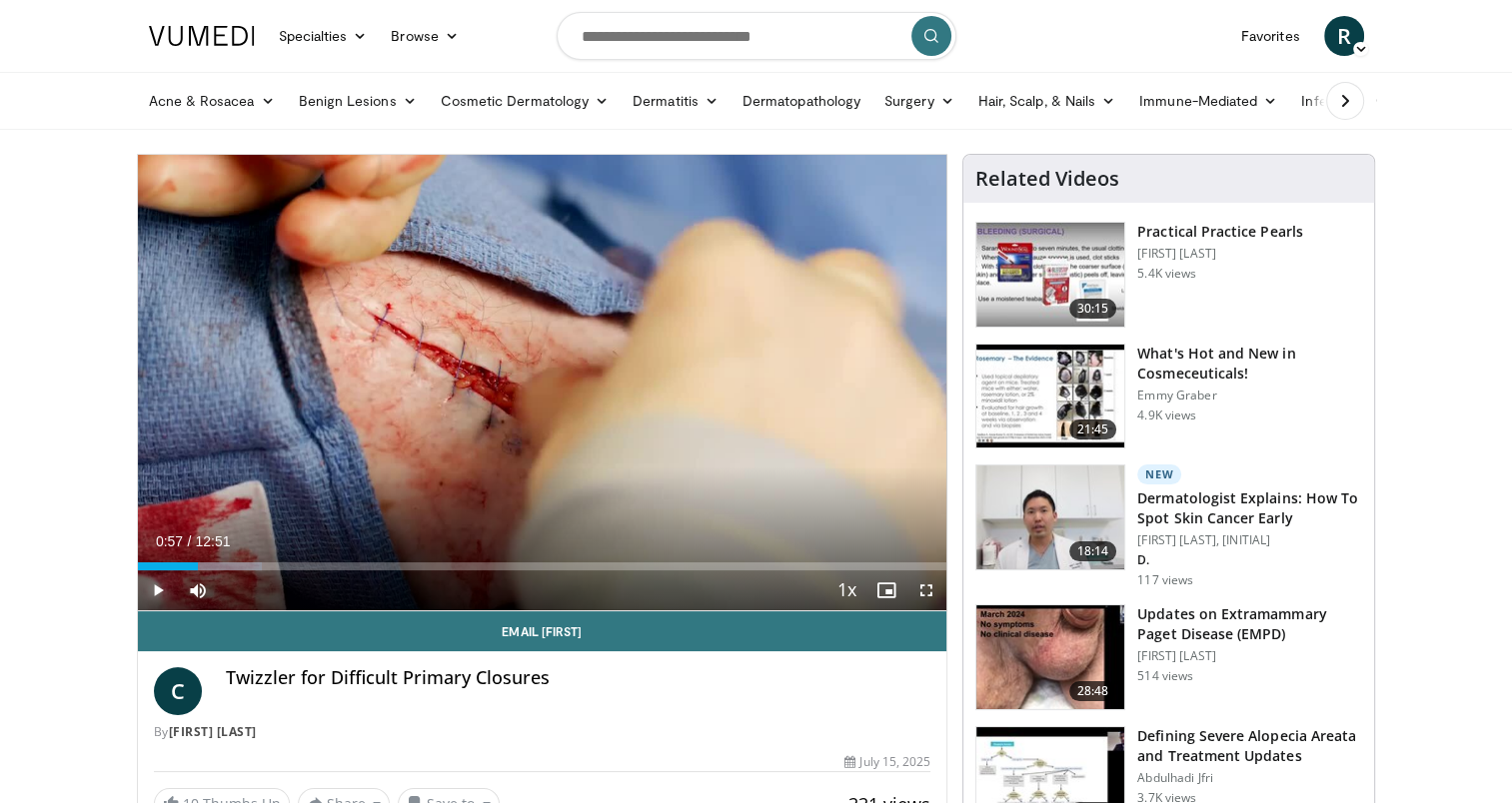click at bounding box center (158, 590) 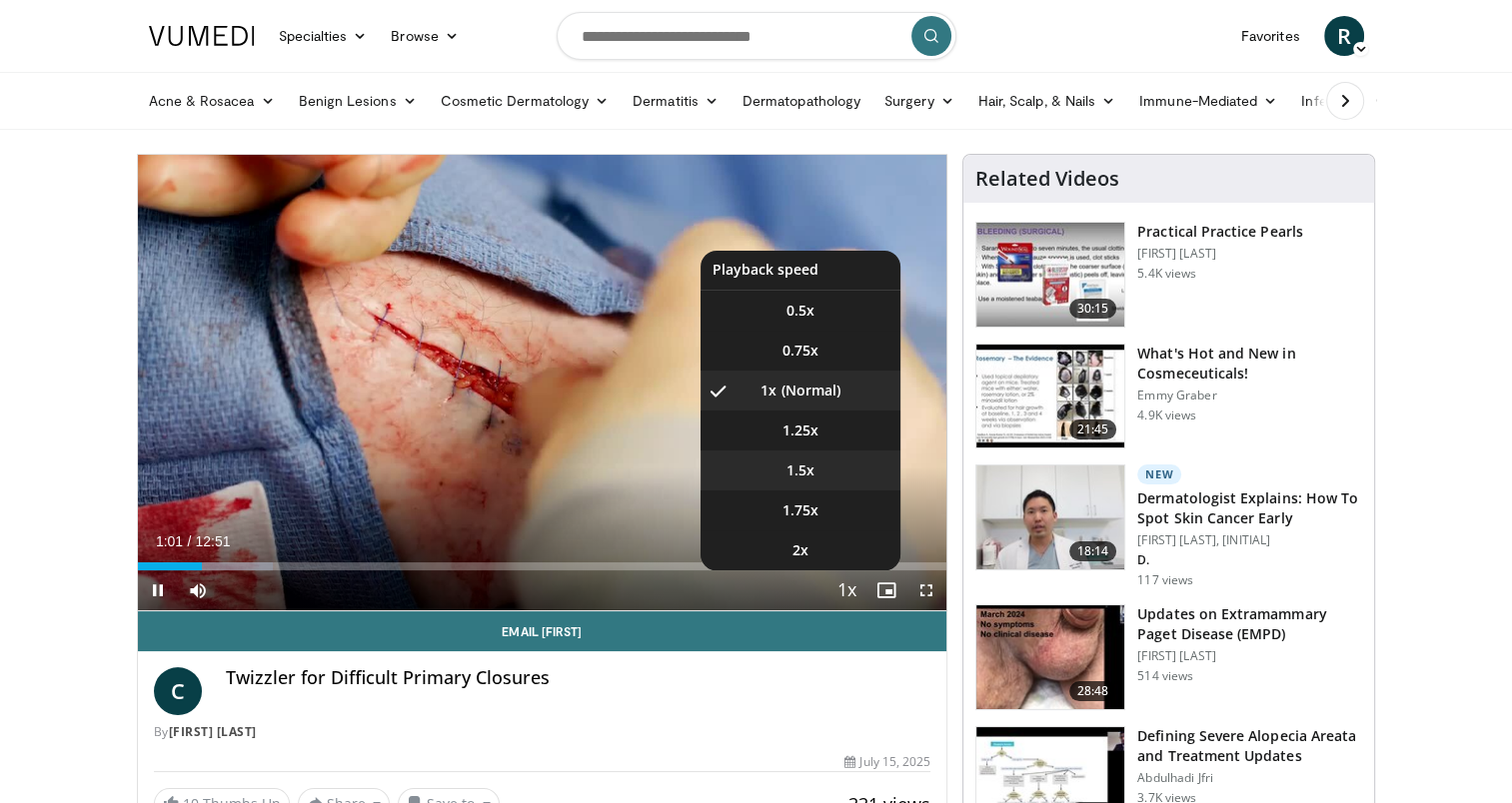 click on "1.5x" at bounding box center [800, 470] 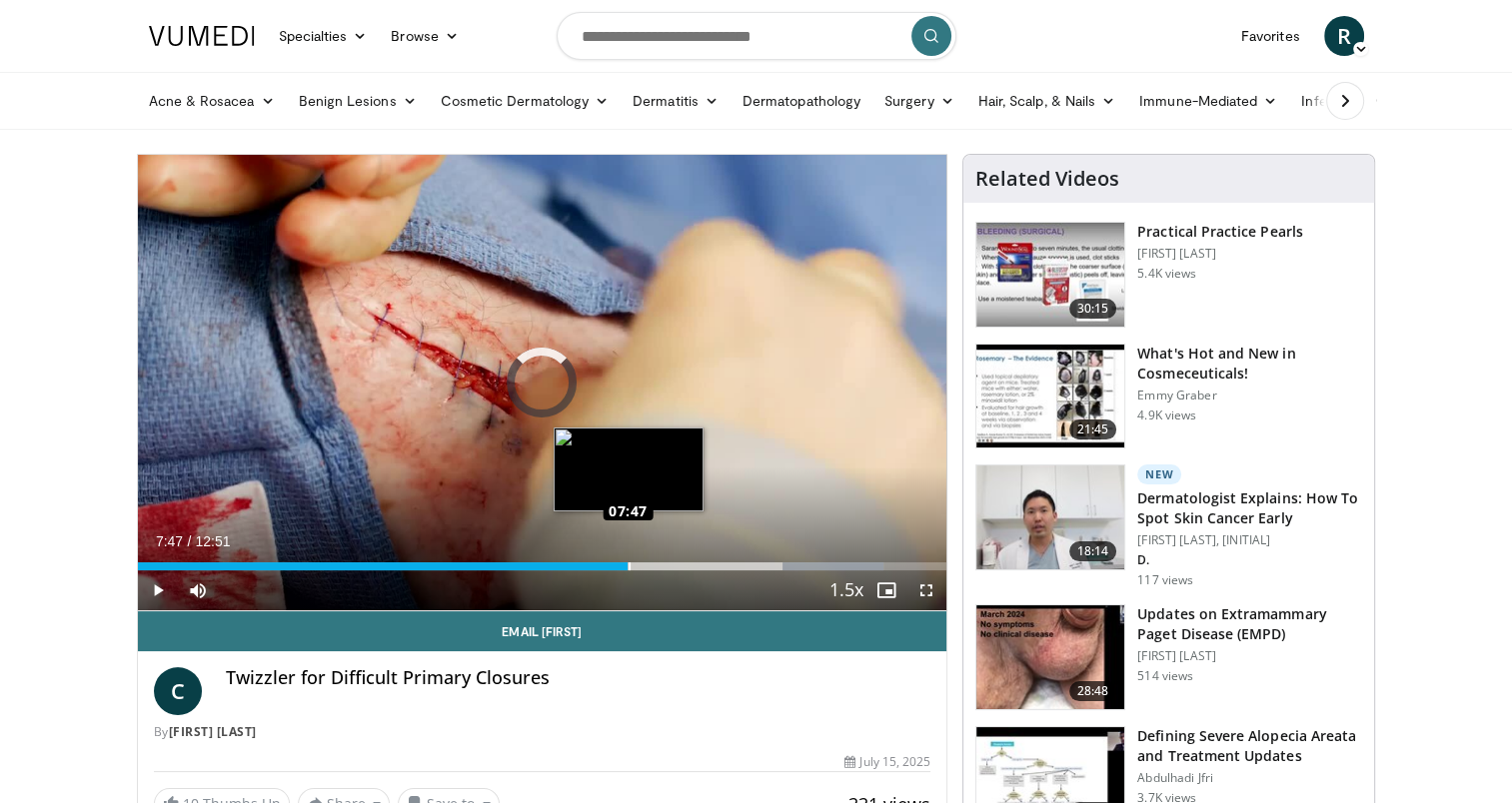 click on "Loaded :  92.18% 07:47 07:47" at bounding box center [543, 566] 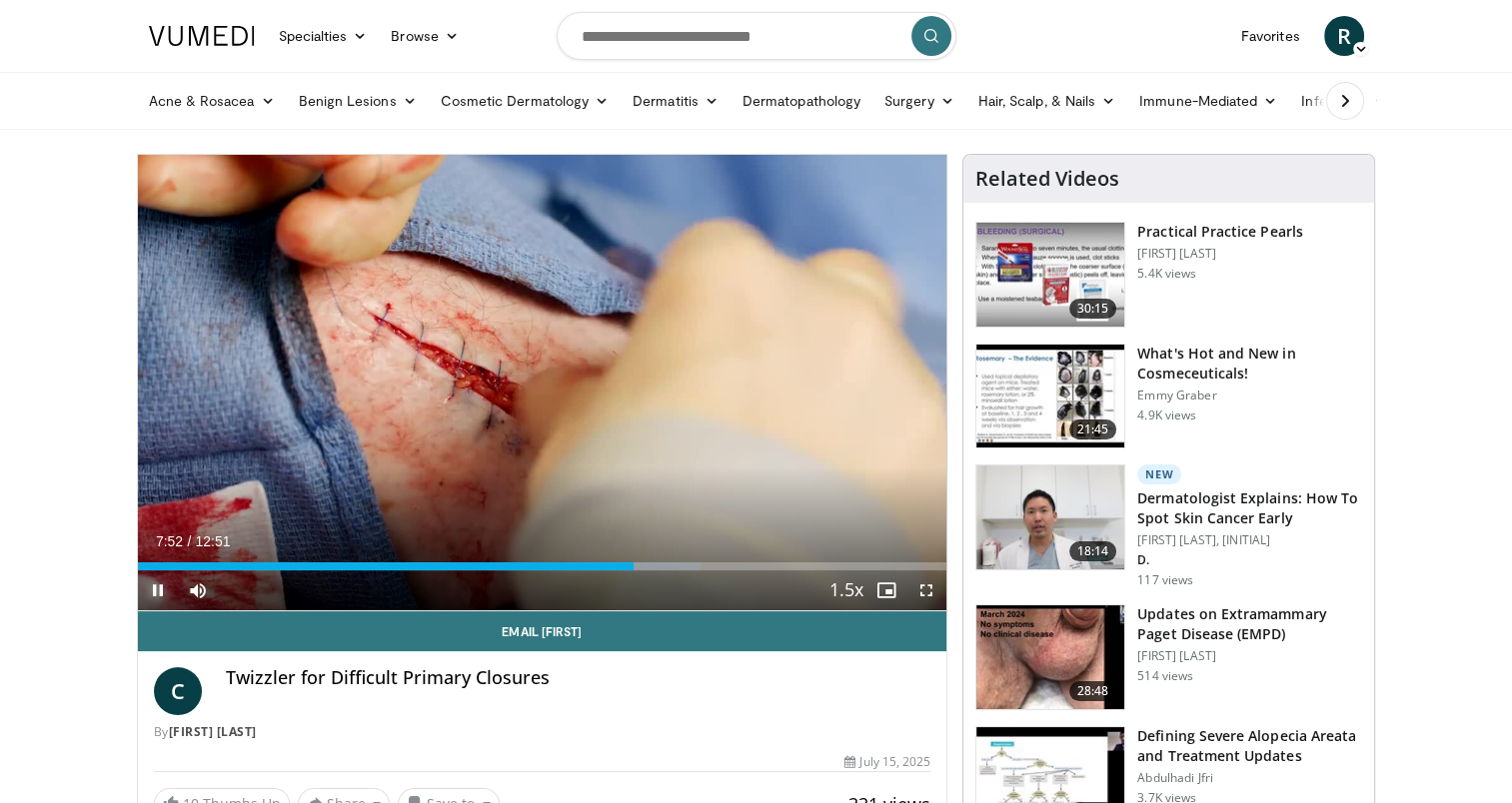 click at bounding box center (158, 590) 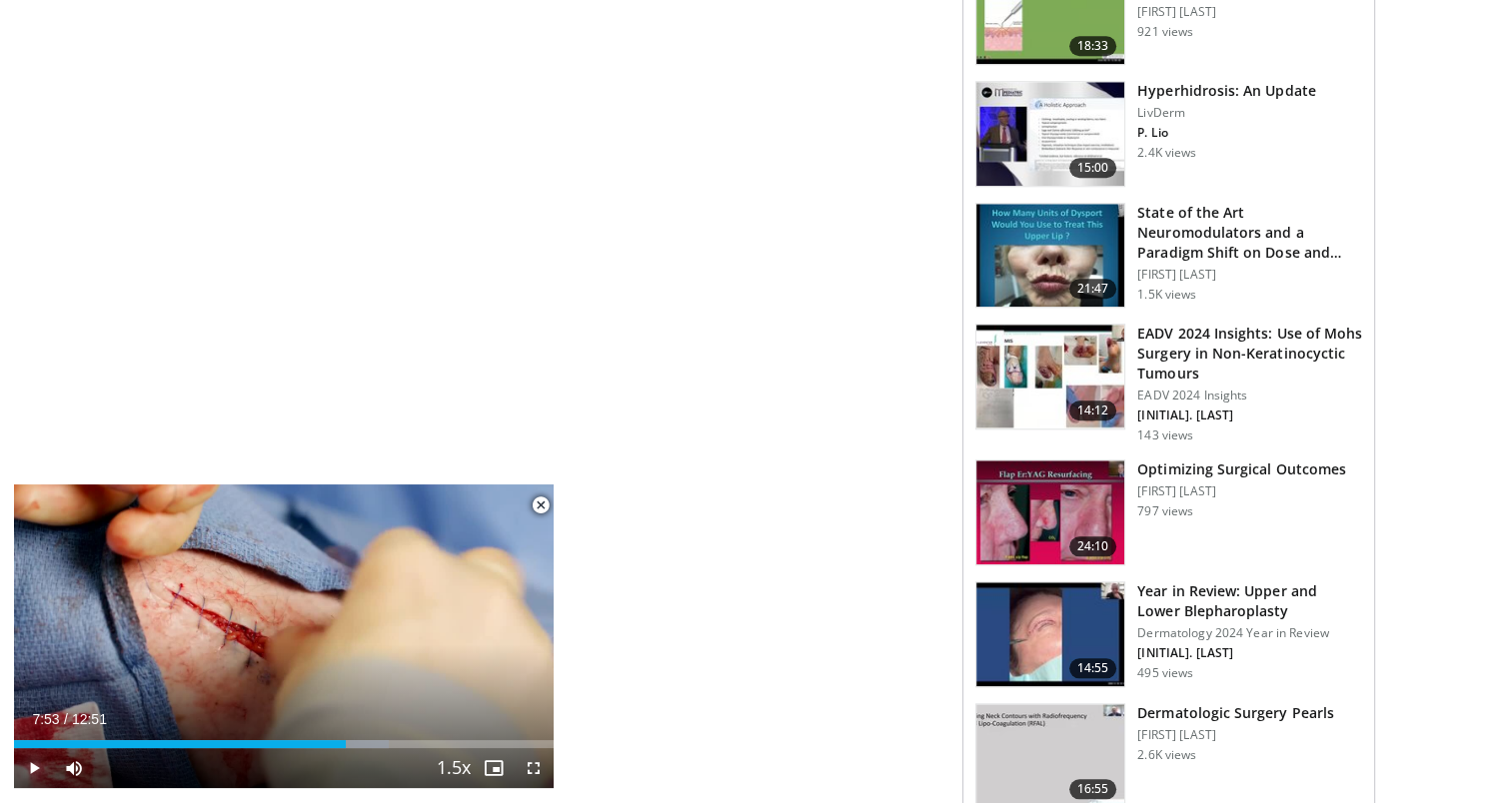 scroll, scrollTop: 1775, scrollLeft: 0, axis: vertical 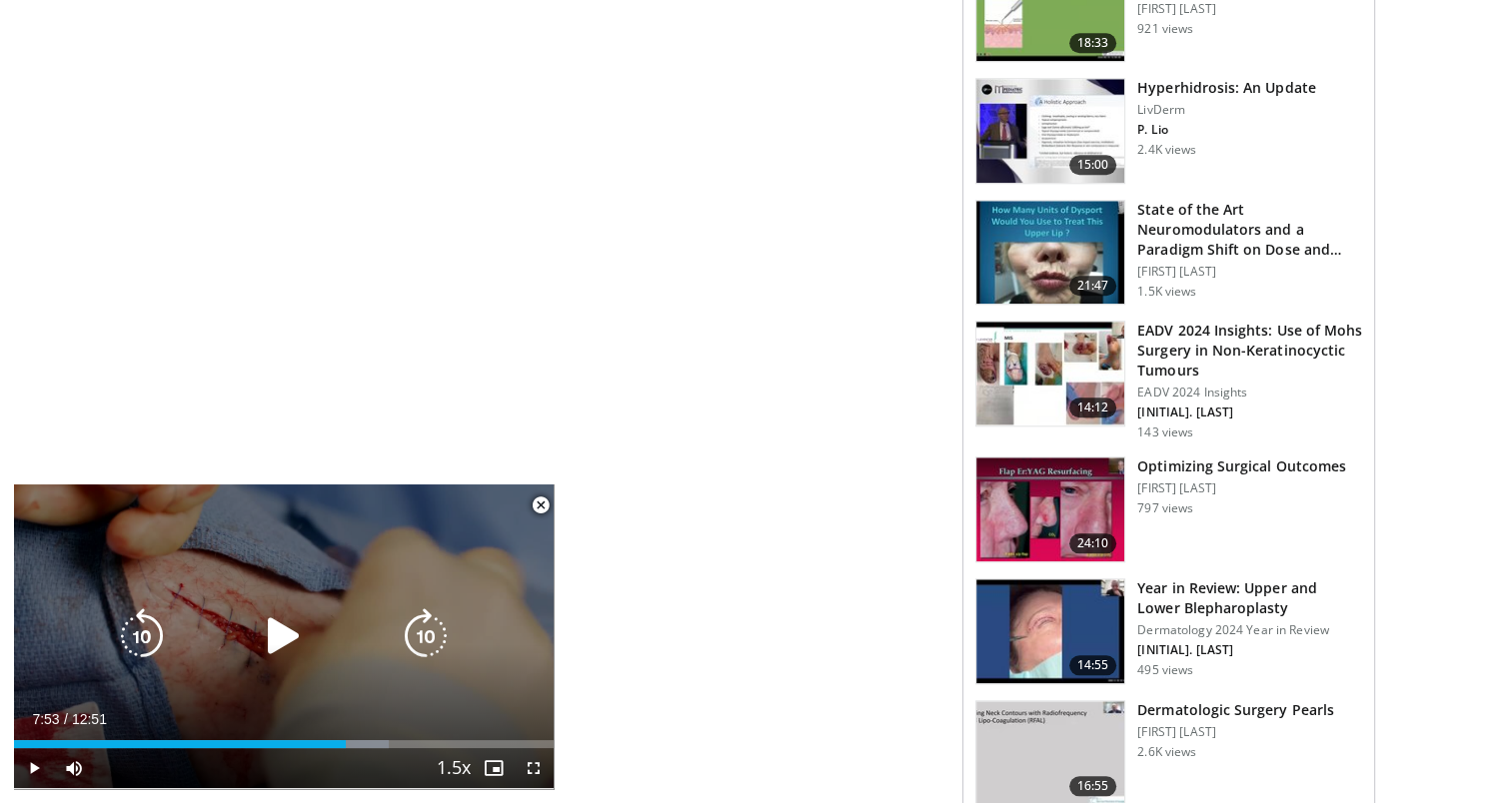 click at bounding box center [284, 636] 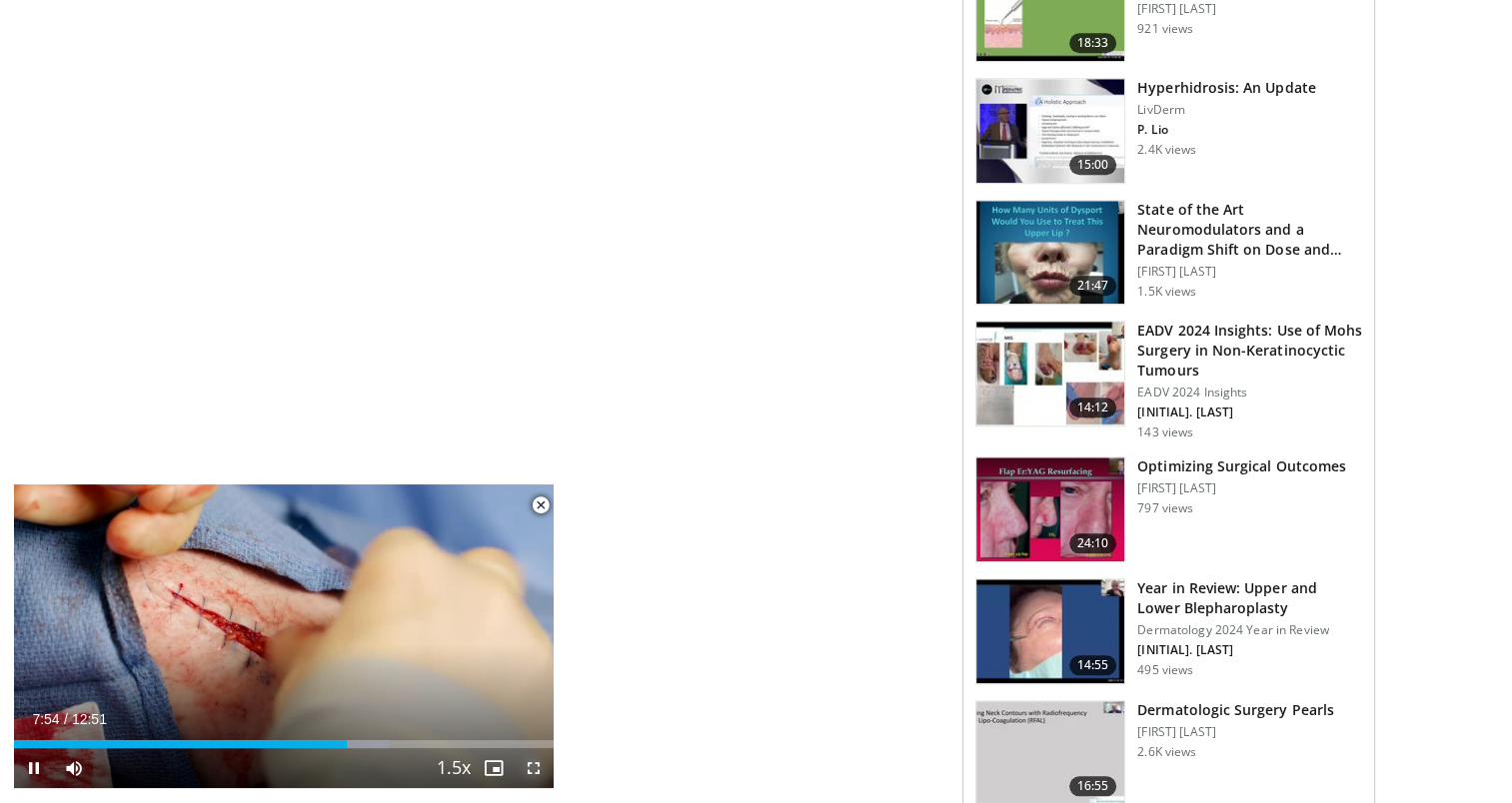 click at bounding box center (534, 768) 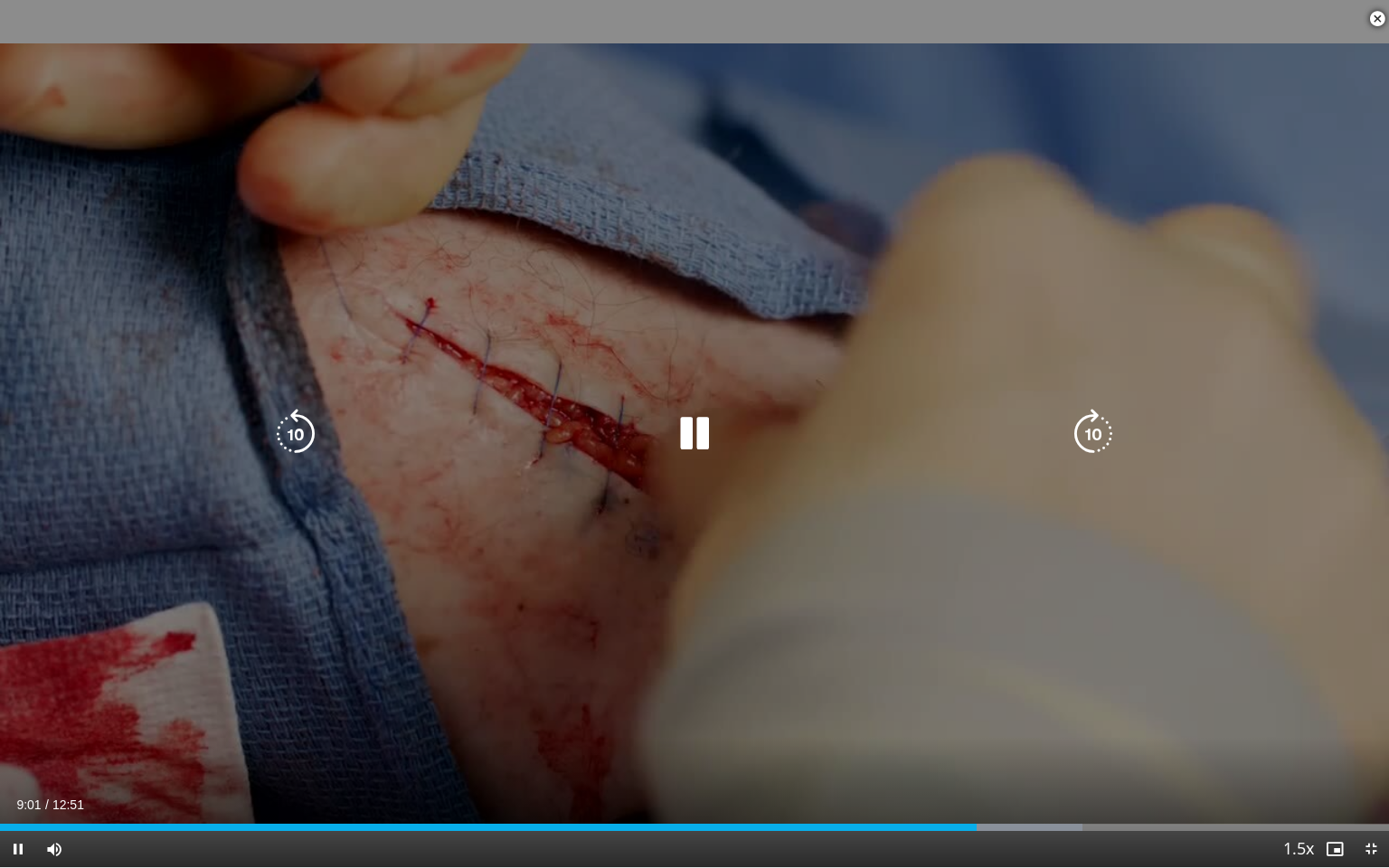 click at bounding box center [694, 434] 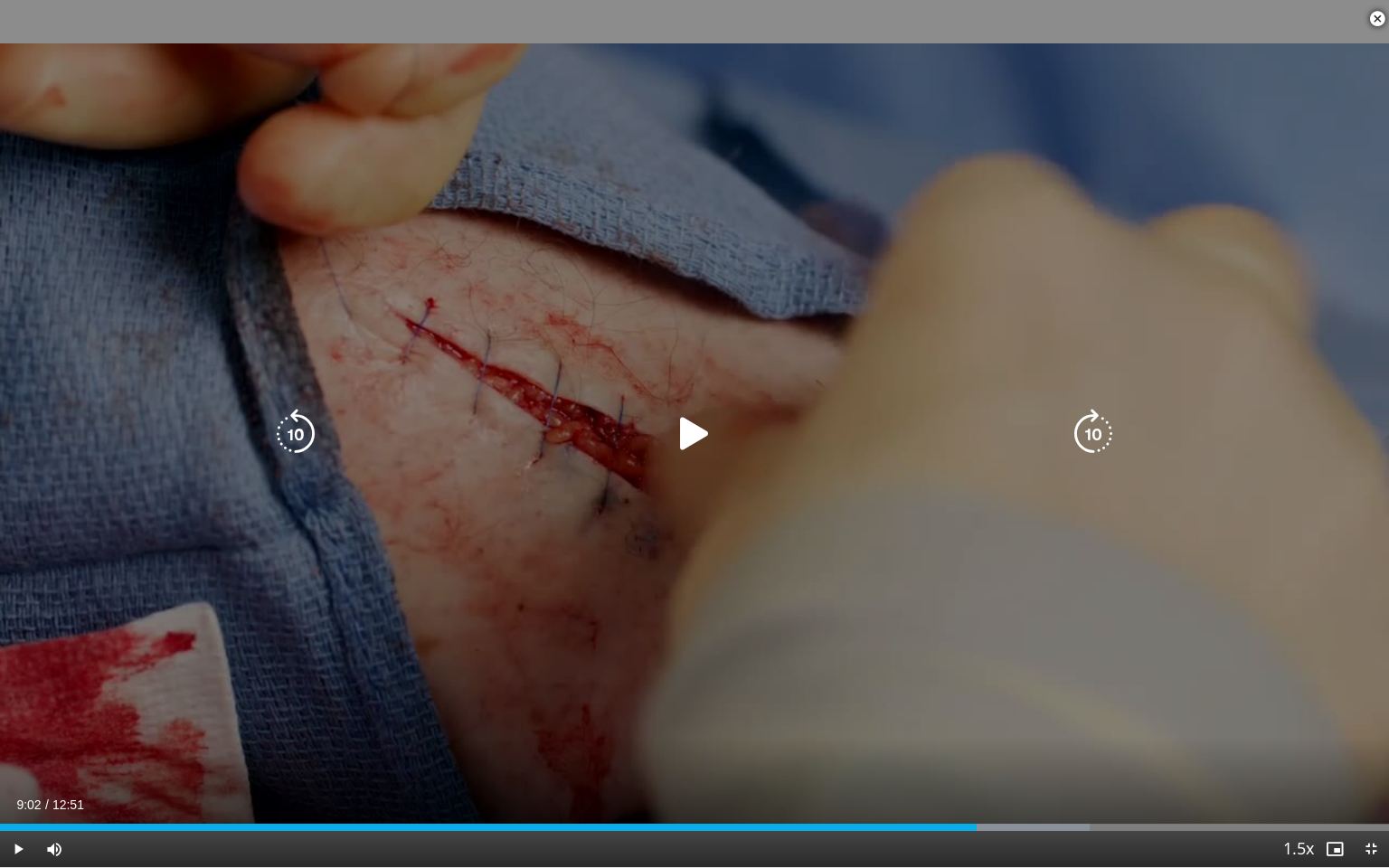 click at bounding box center (694, 434) 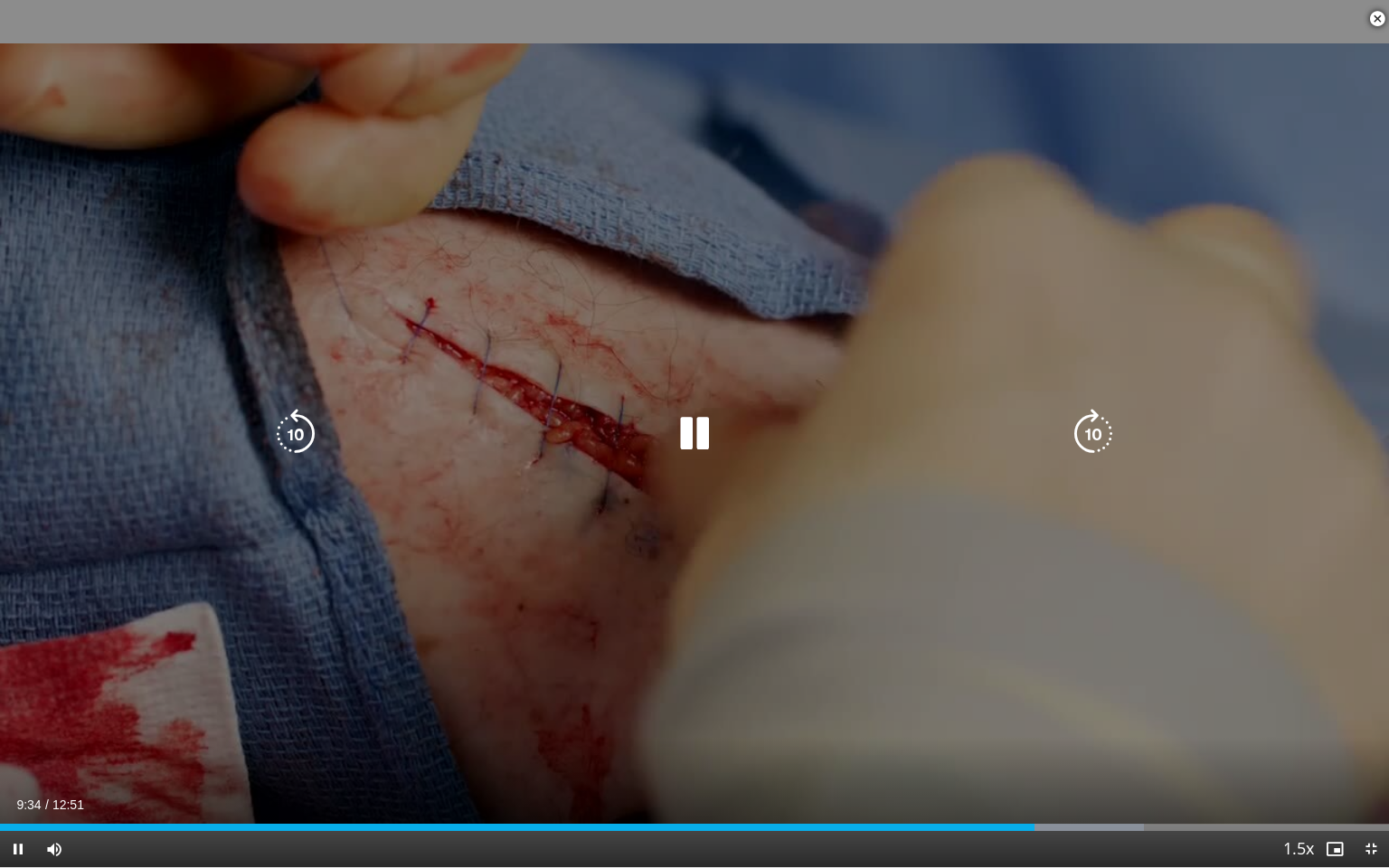click at bounding box center [296, 434] 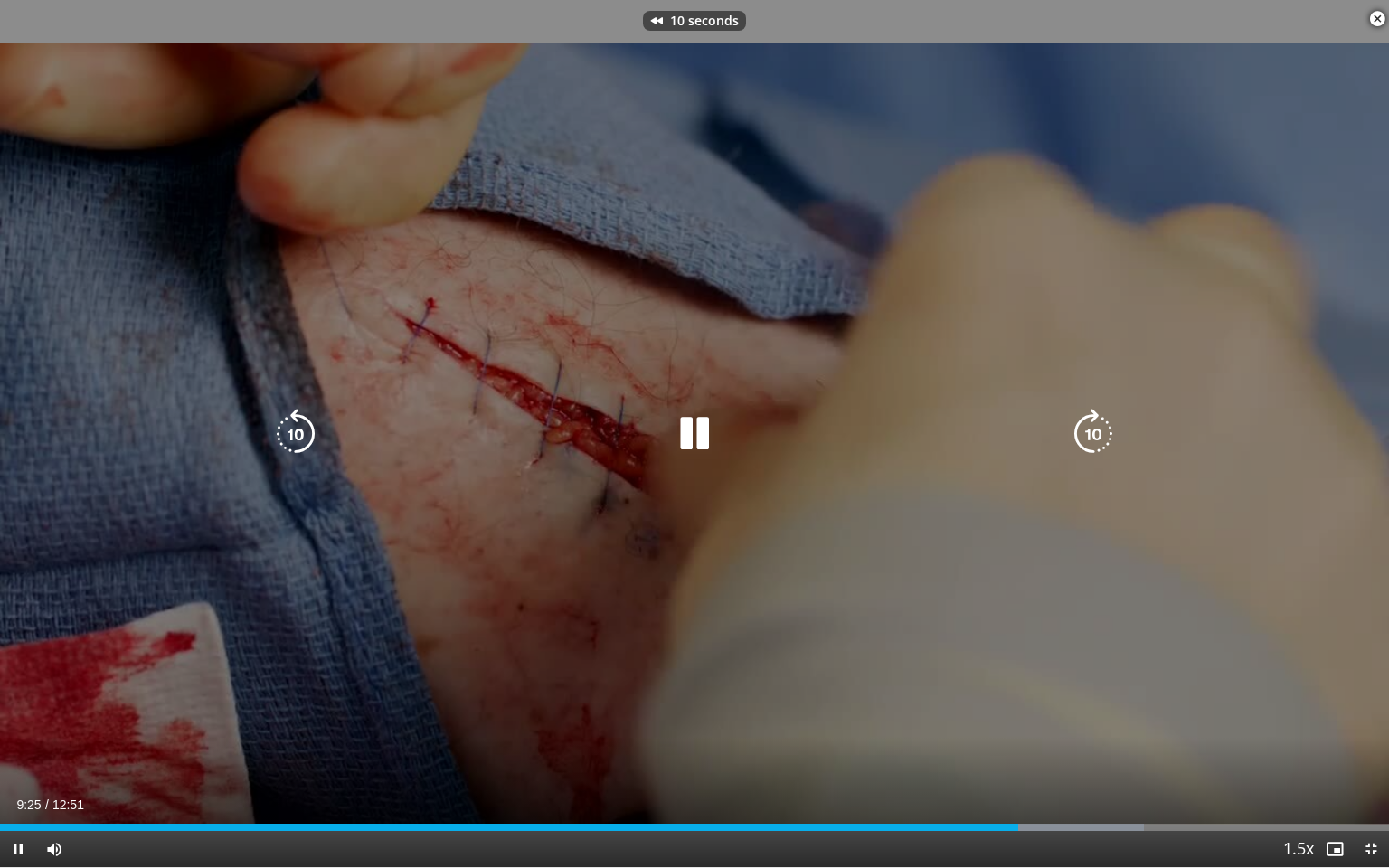 click at bounding box center [296, 434] 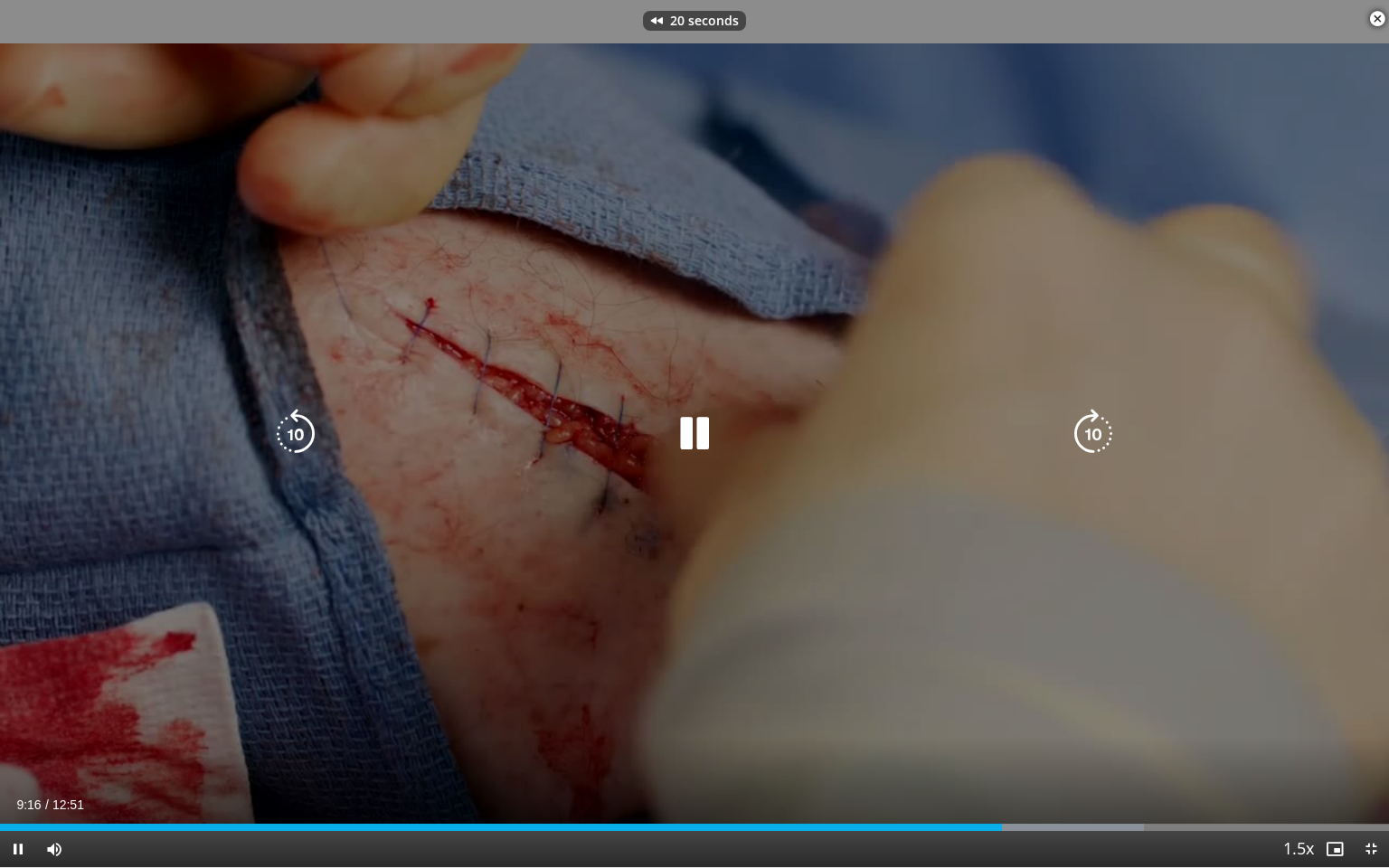 click at bounding box center (296, 434) 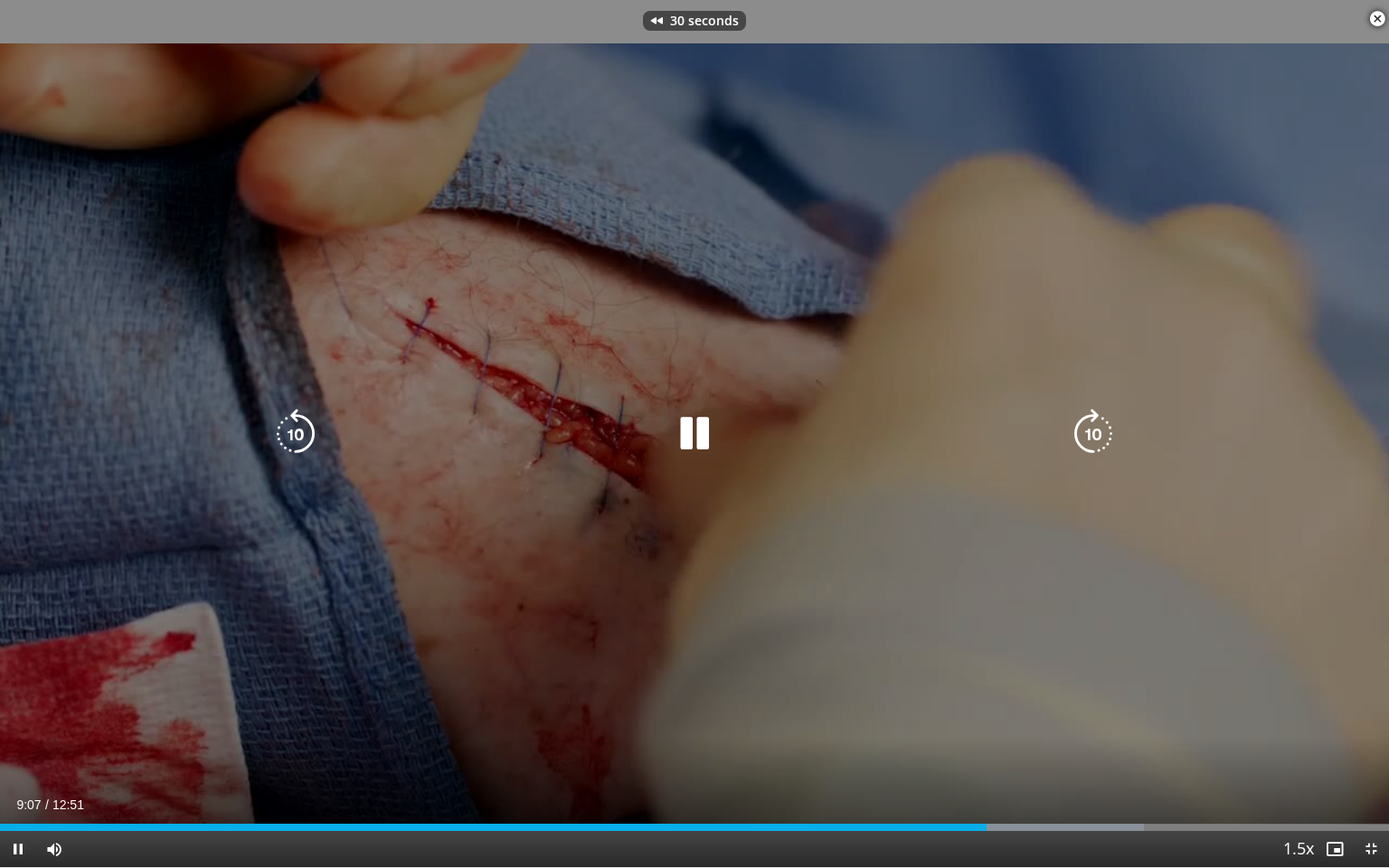 click at bounding box center (296, 434) 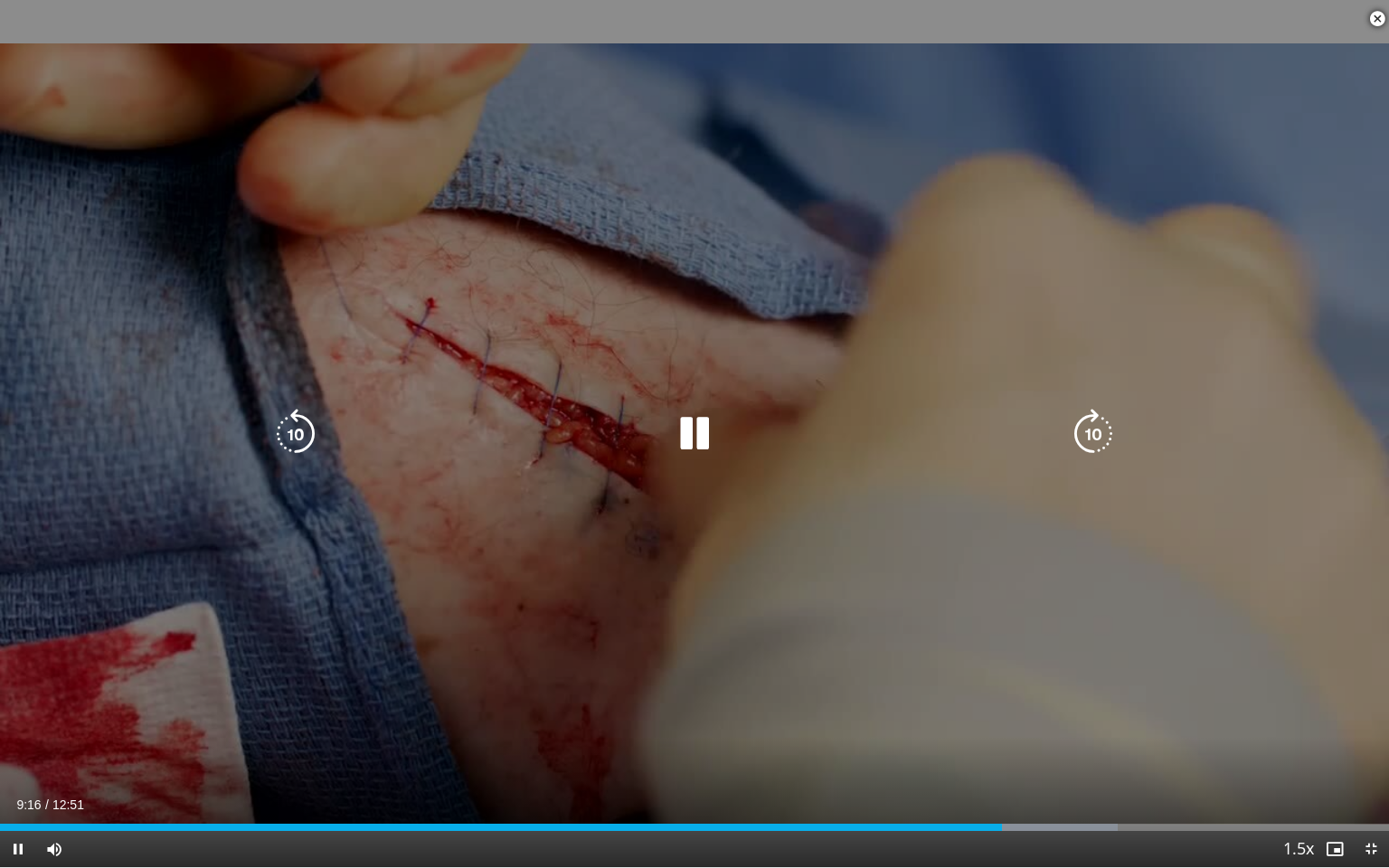 click at bounding box center [296, 434] 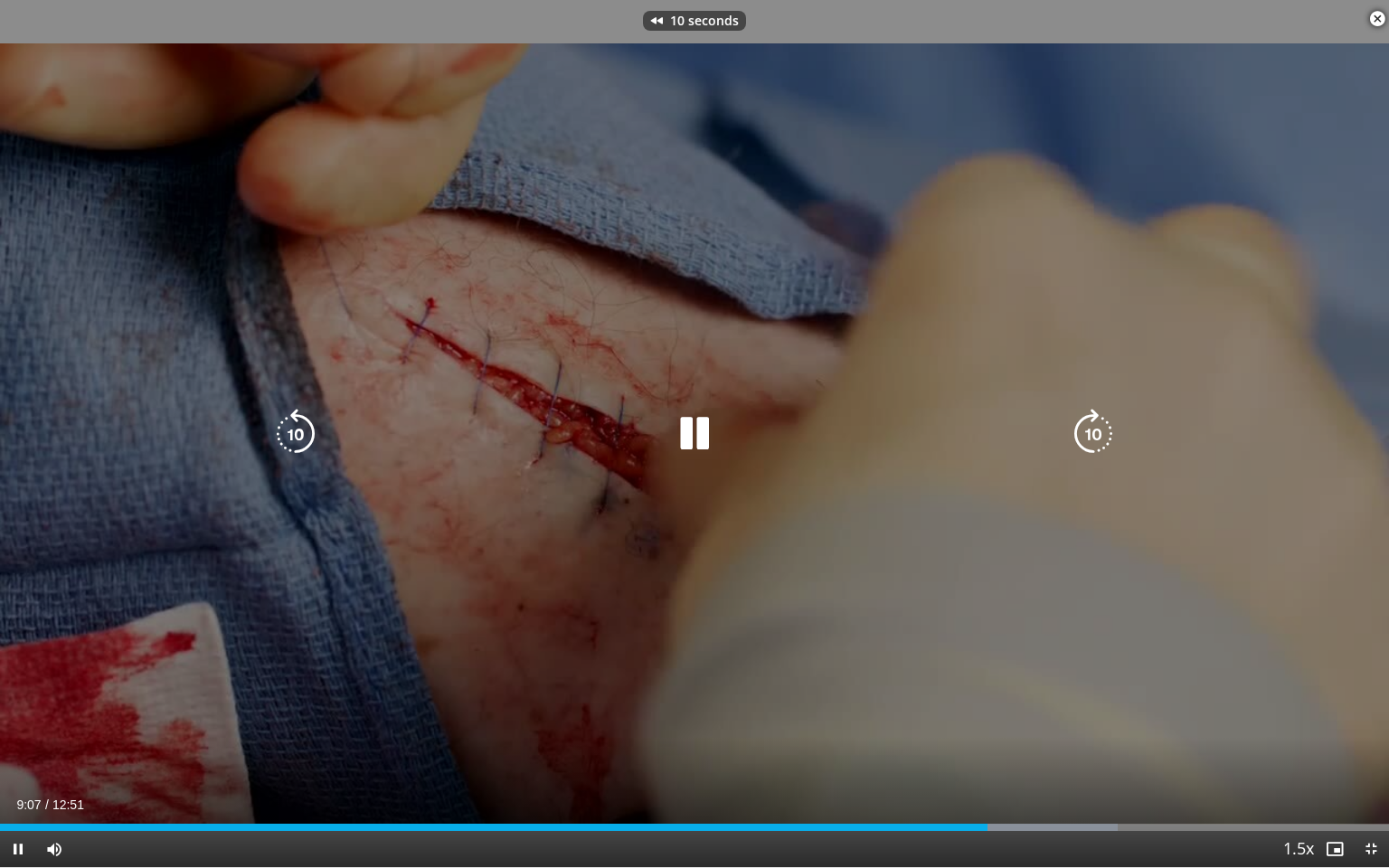 click at bounding box center (296, 434) 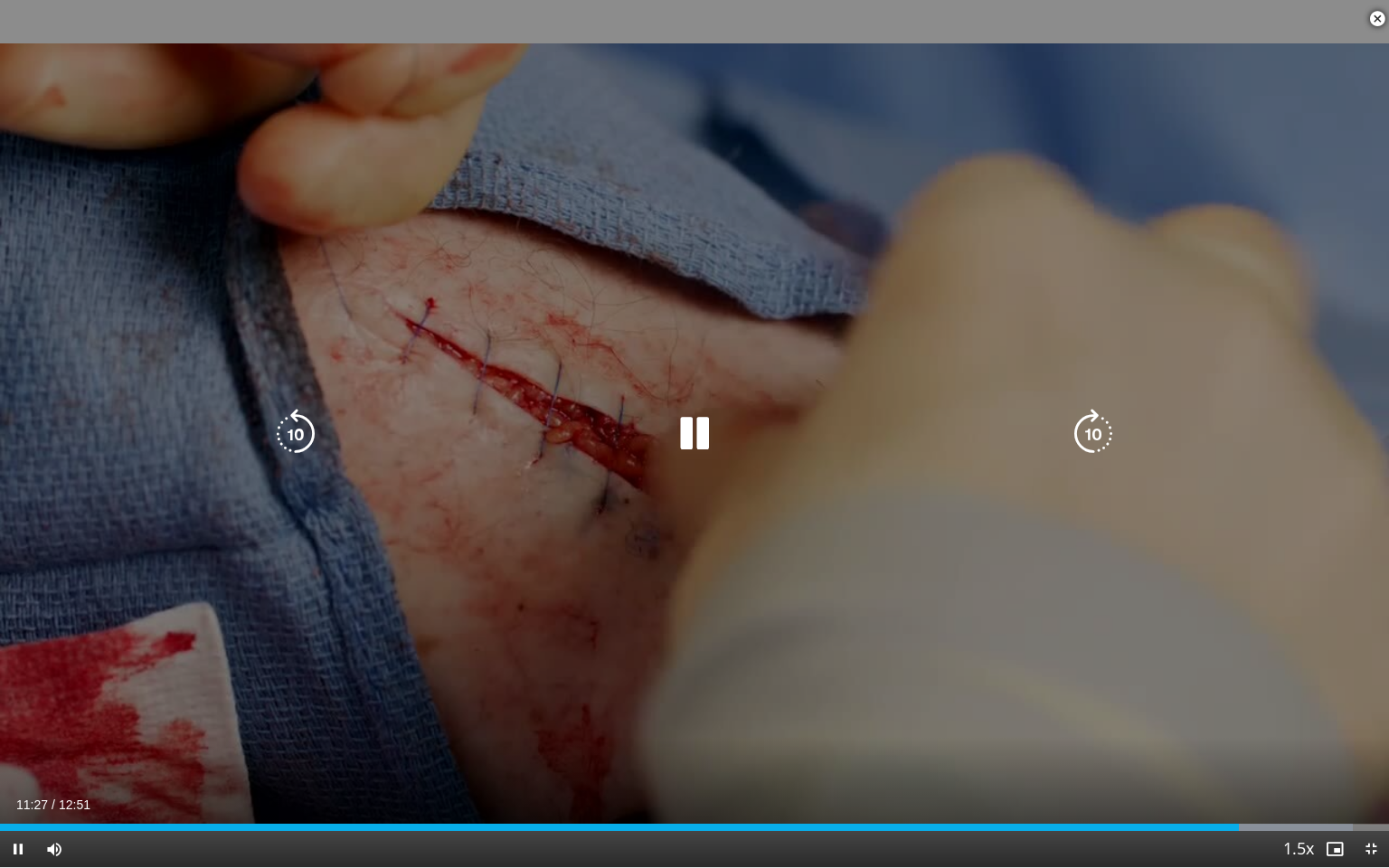 click at bounding box center (694, 434) 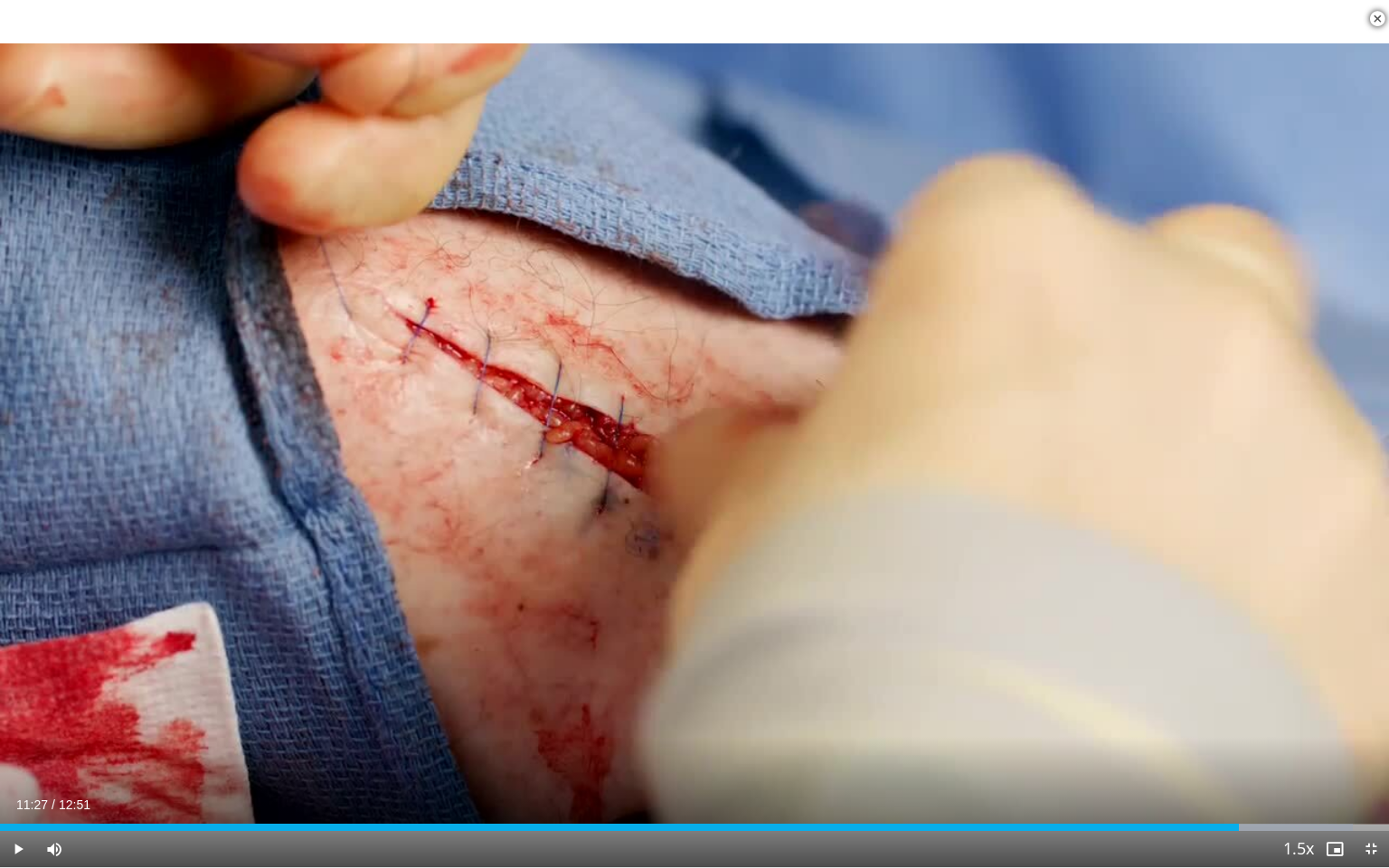 type 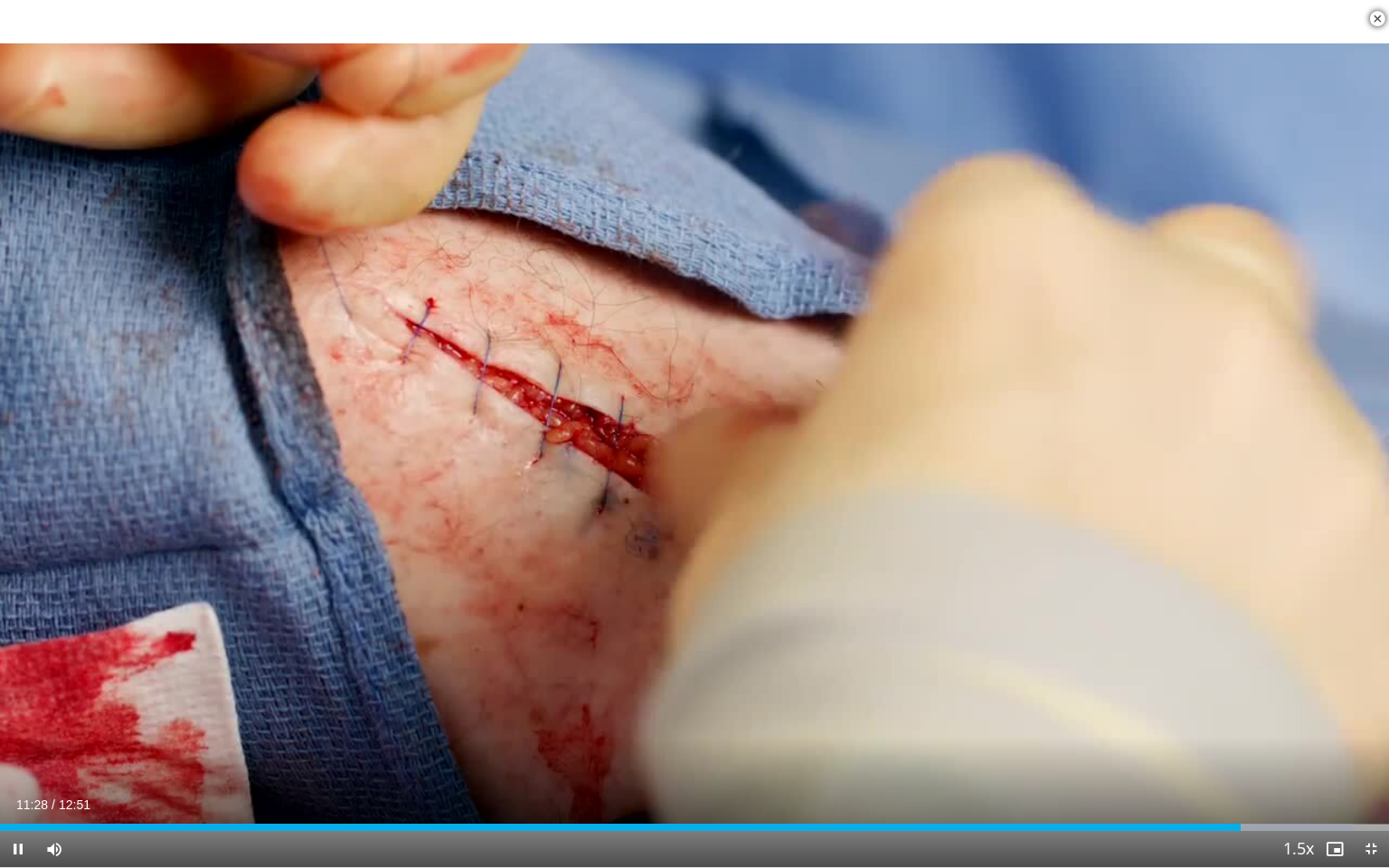 type 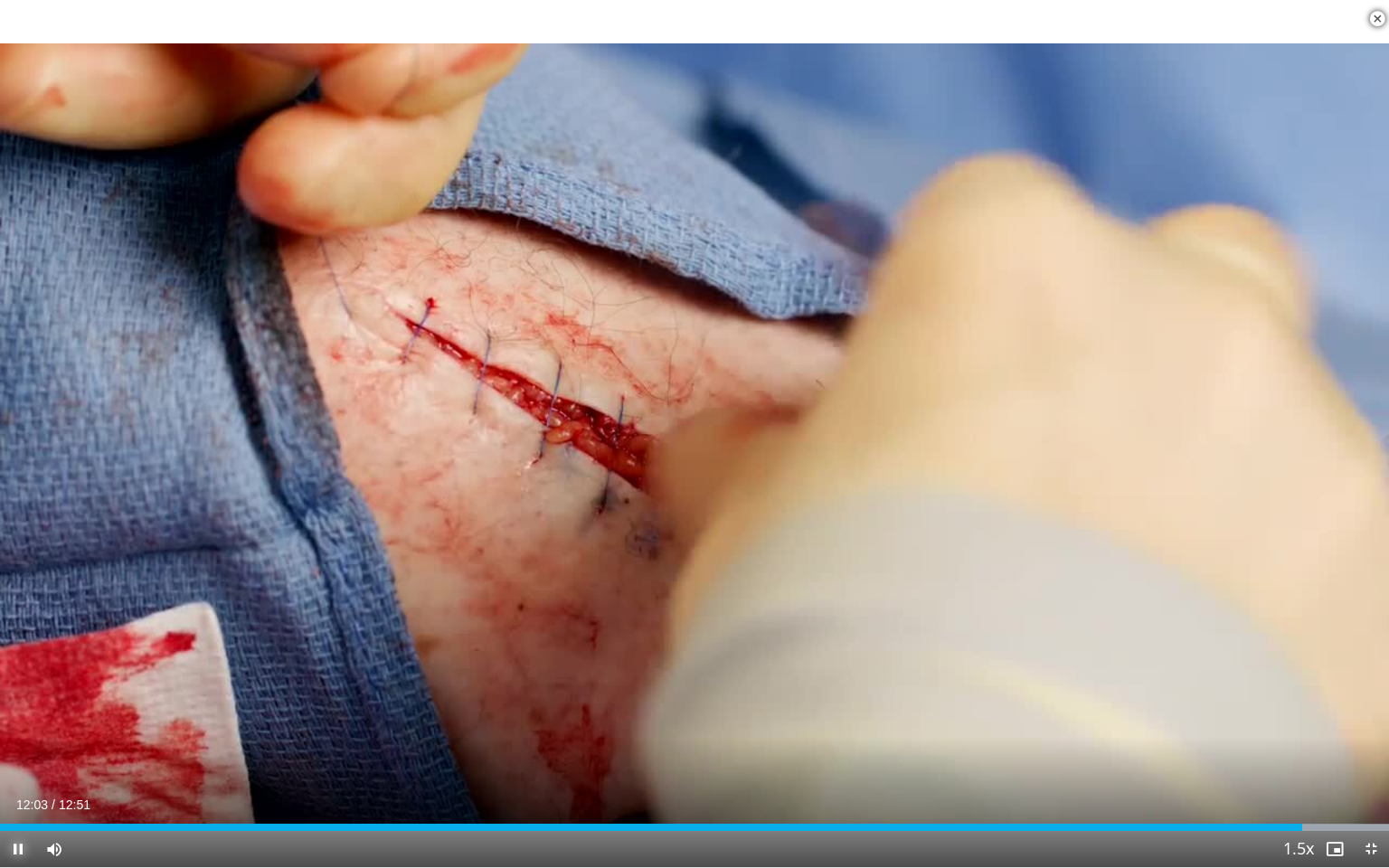 click at bounding box center [18, 849] 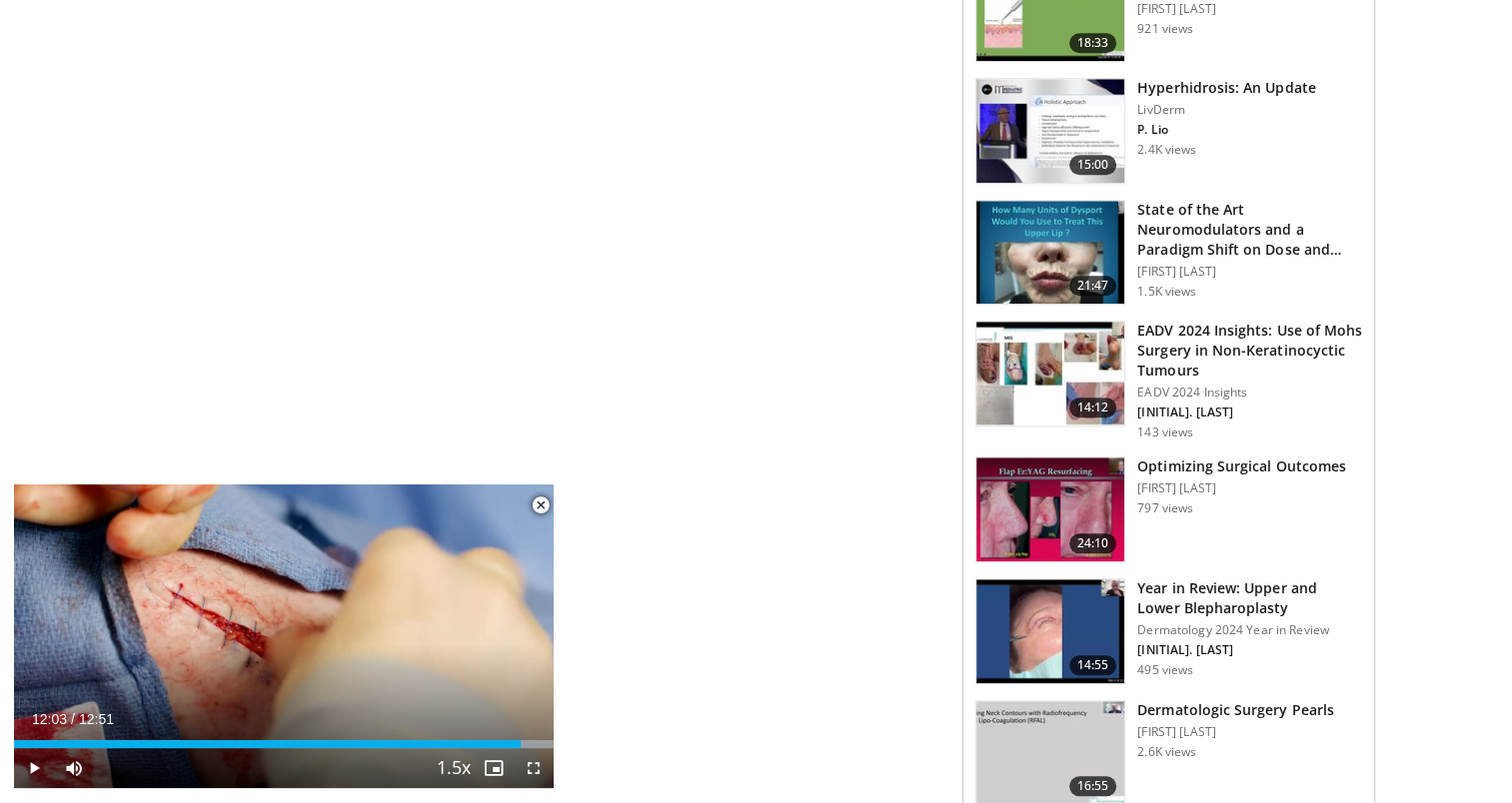 click at bounding box center (1050, 509) 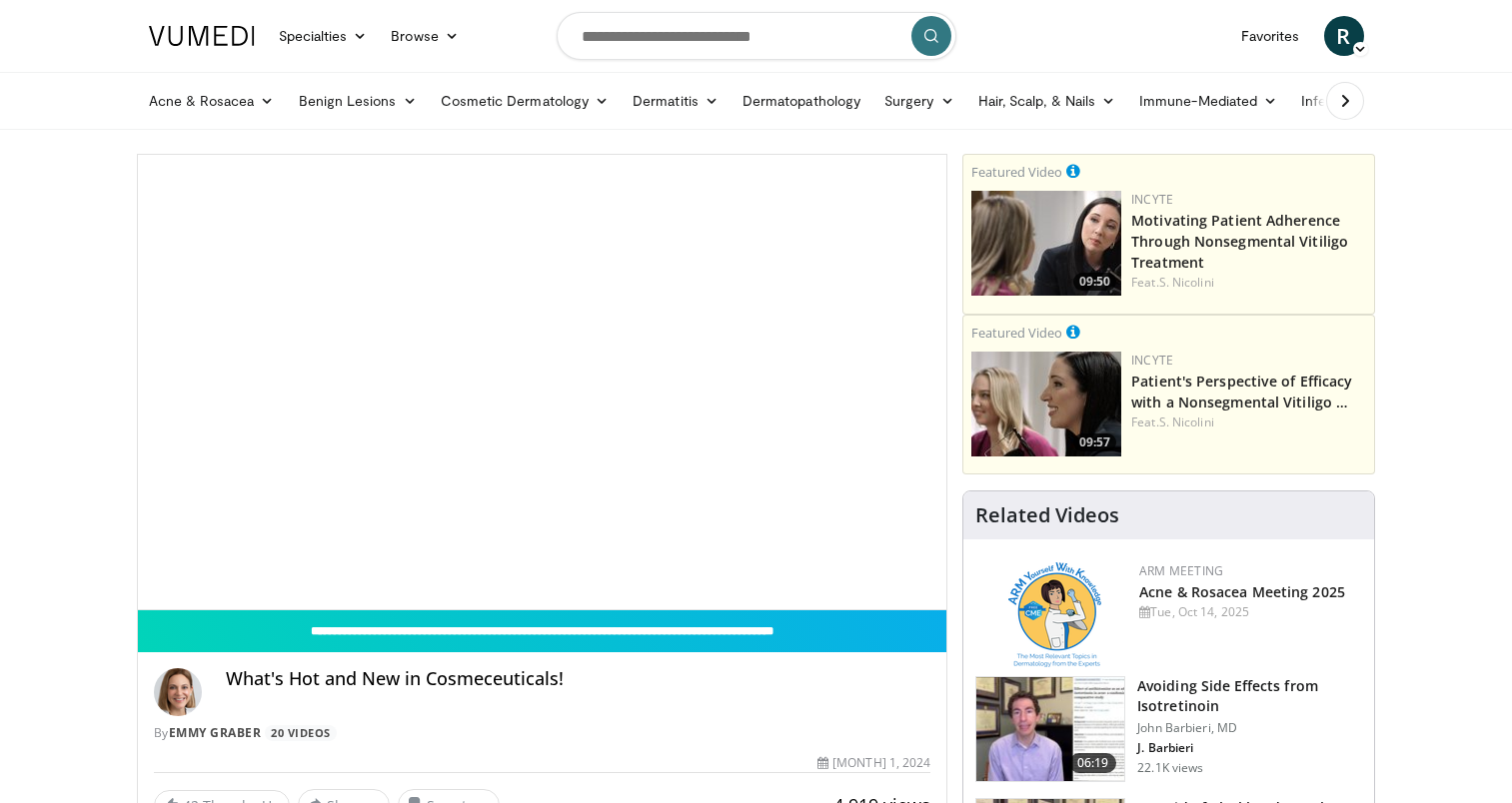scroll, scrollTop: 0, scrollLeft: 0, axis: both 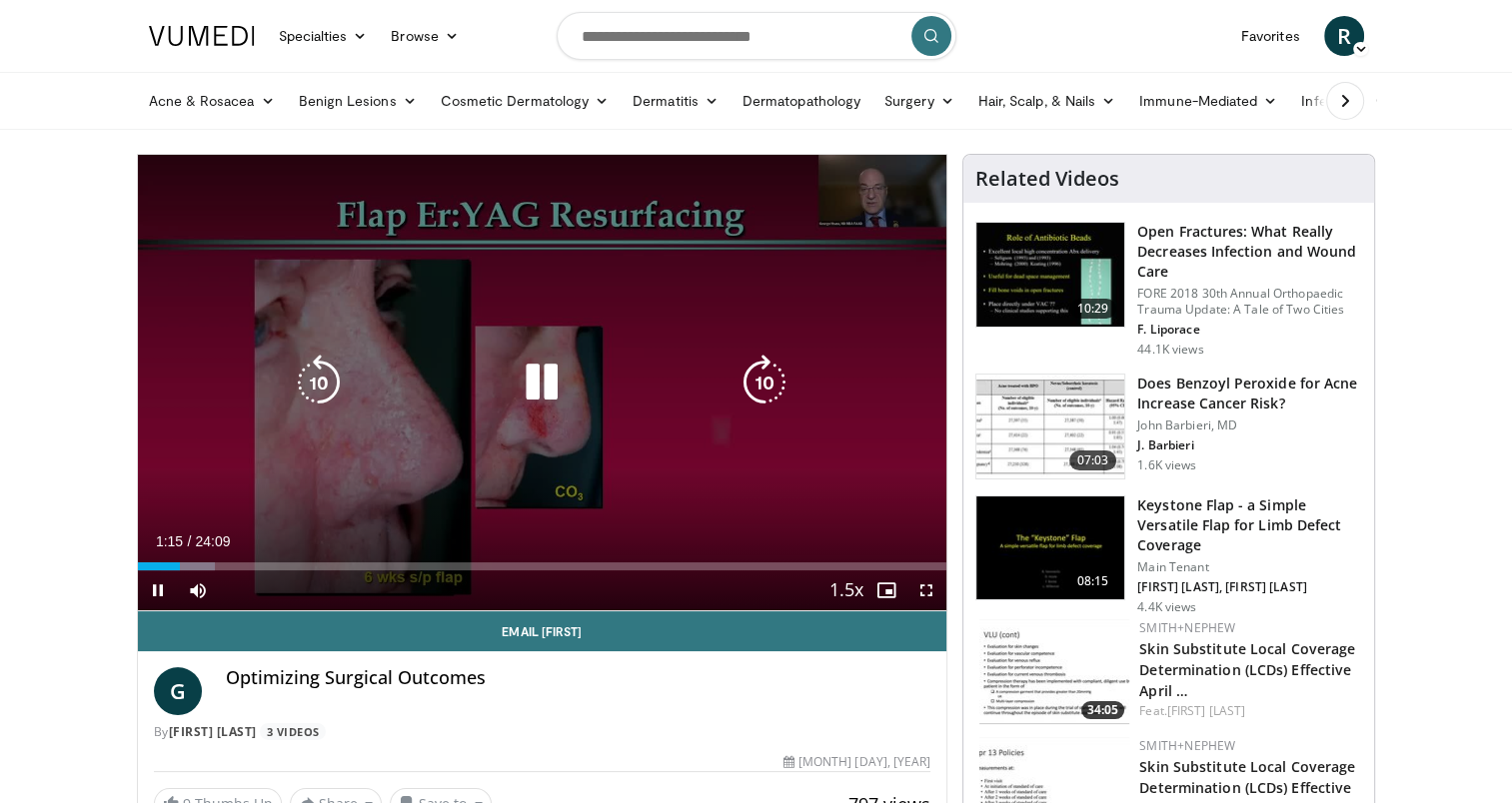 click at bounding box center [542, 383] 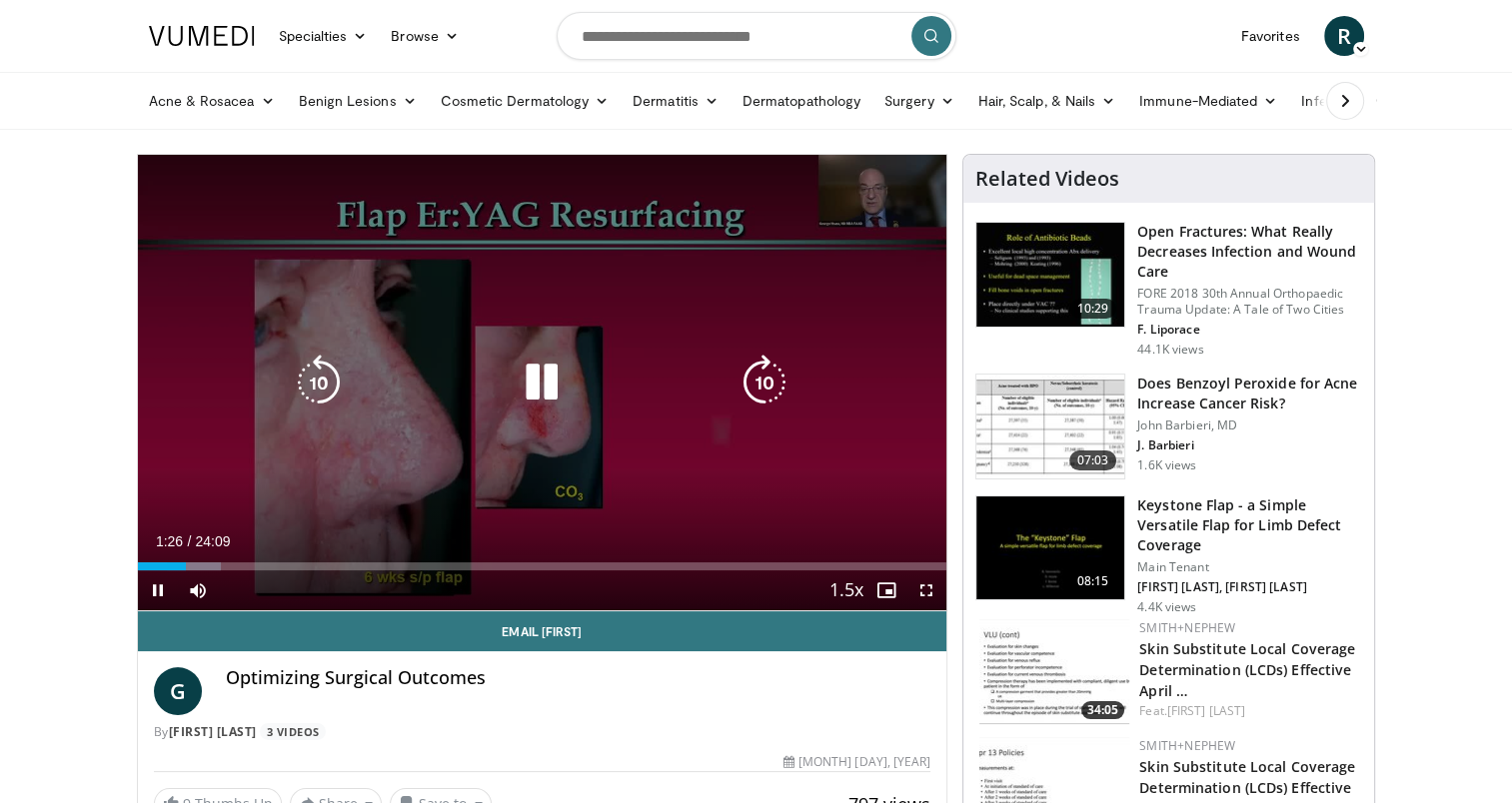 click at bounding box center (542, 383) 